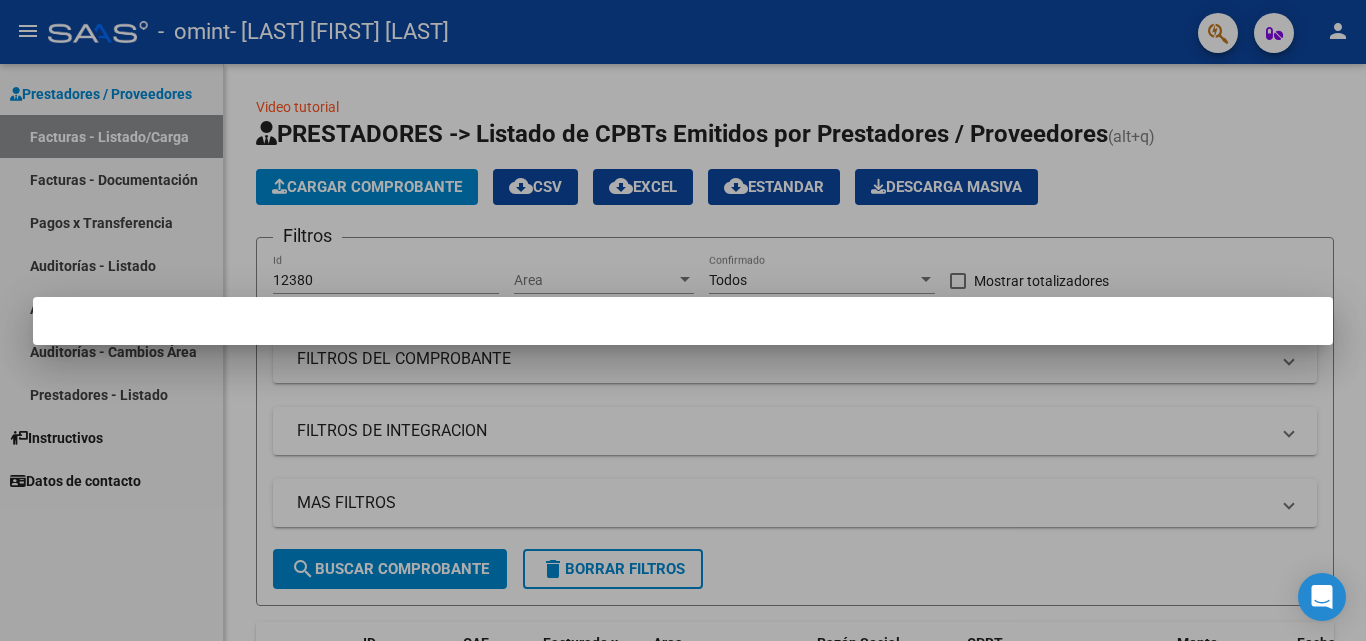 scroll, scrollTop: 0, scrollLeft: 0, axis: both 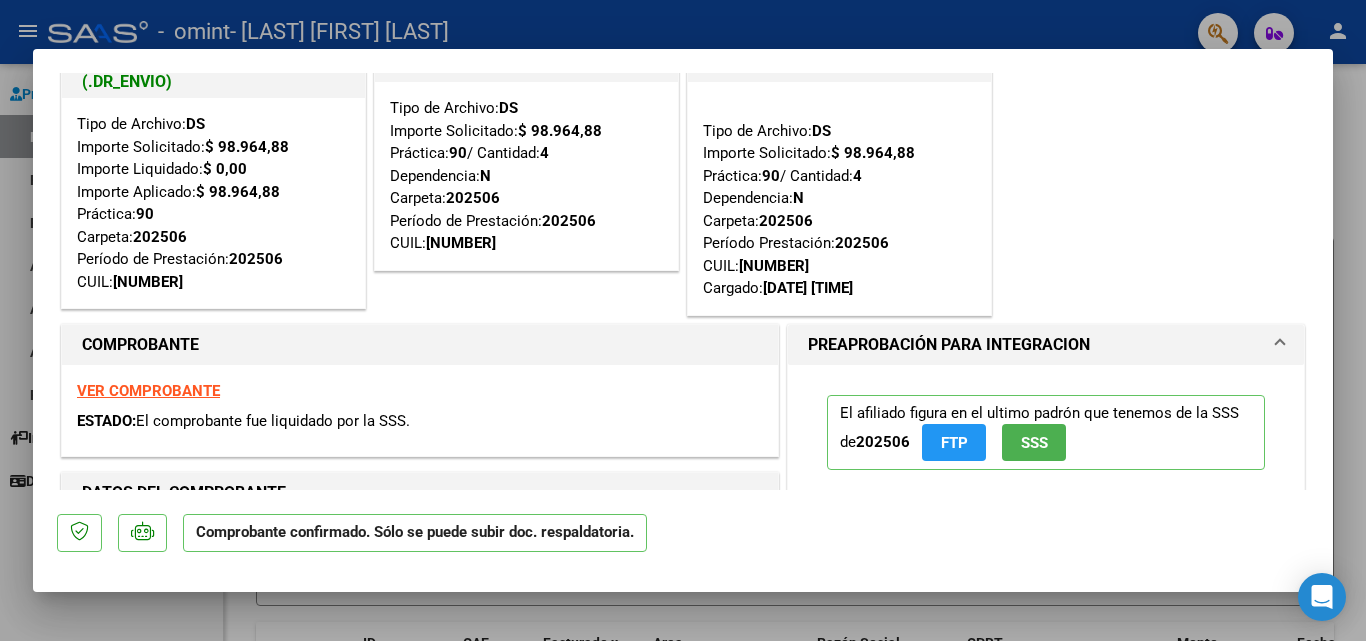 click on "VER COMPROBANTE" at bounding box center (148, 391) 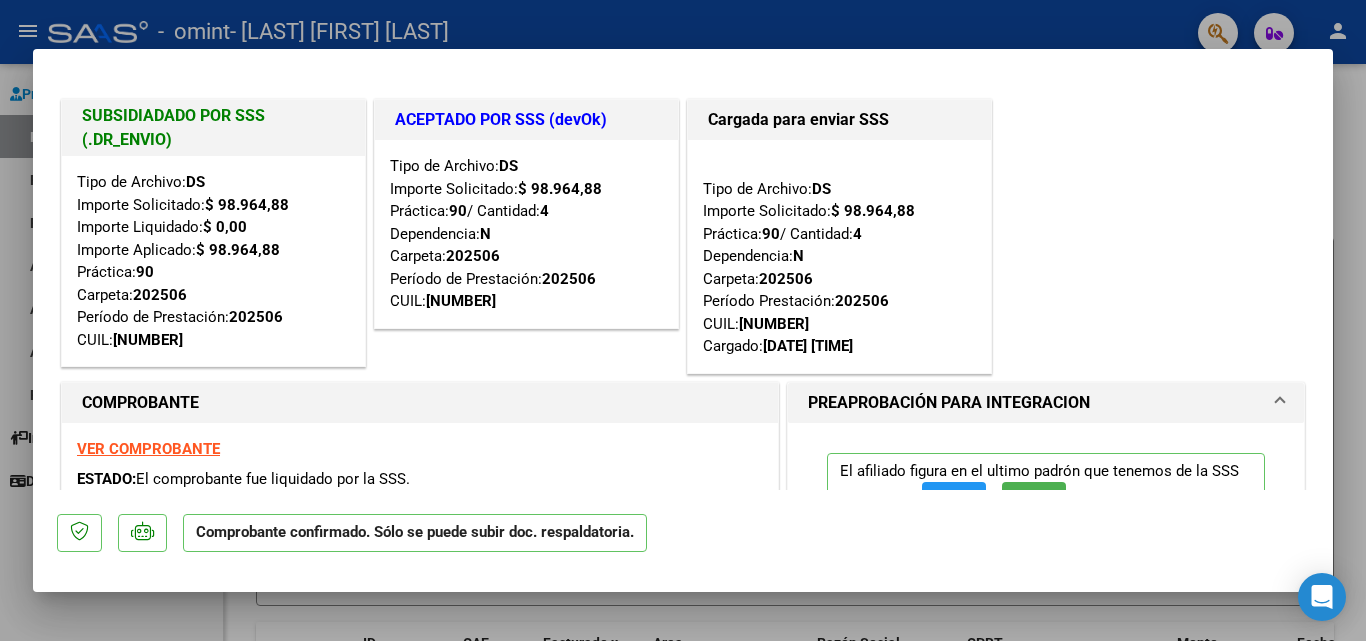 click at bounding box center (683, 320) 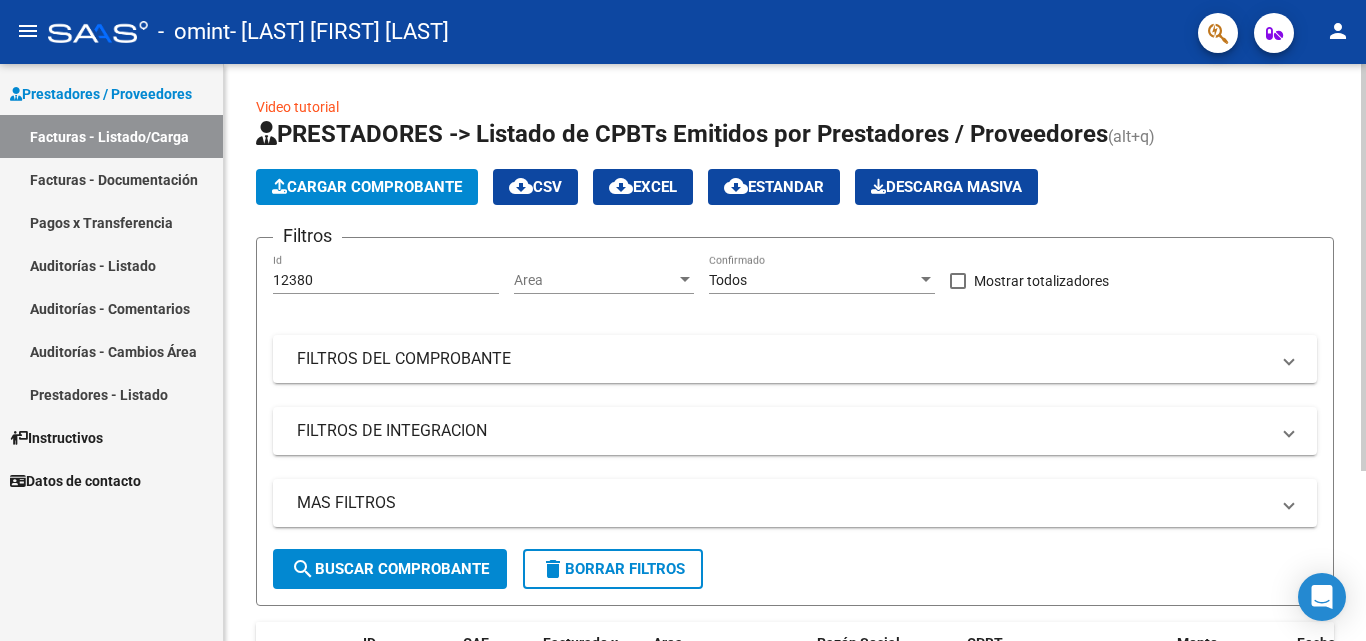 scroll, scrollTop: 241, scrollLeft: 0, axis: vertical 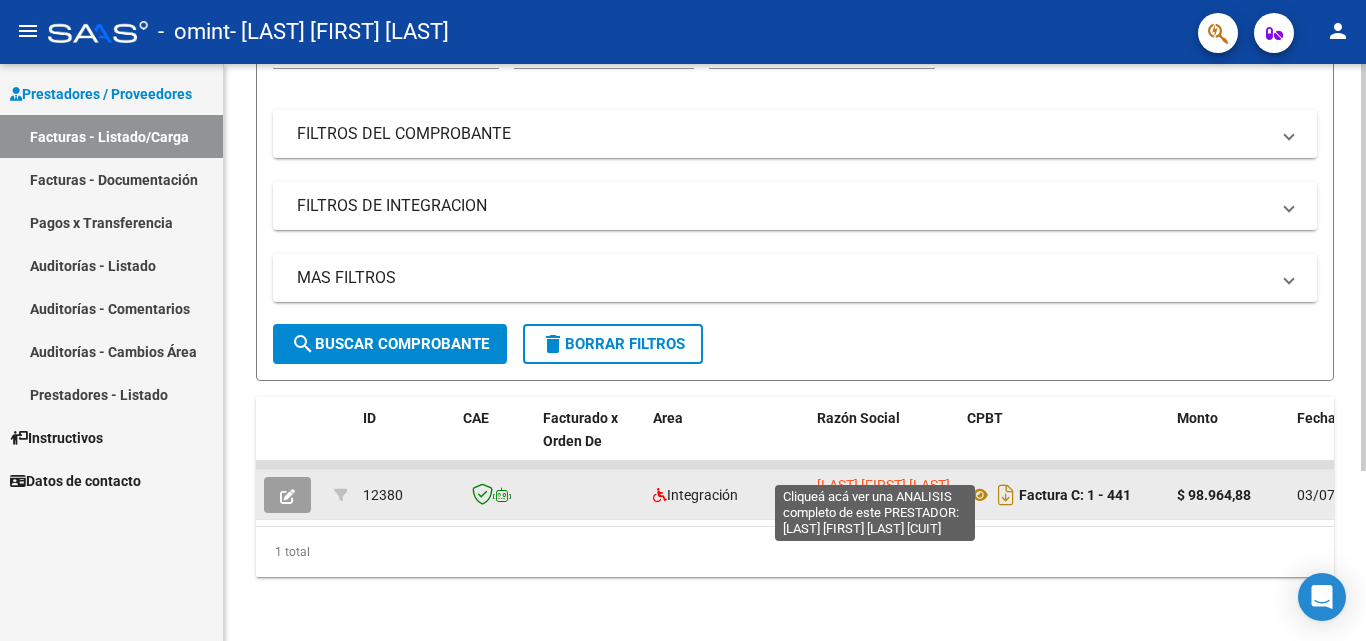click on "[LAST] [FIRST]" 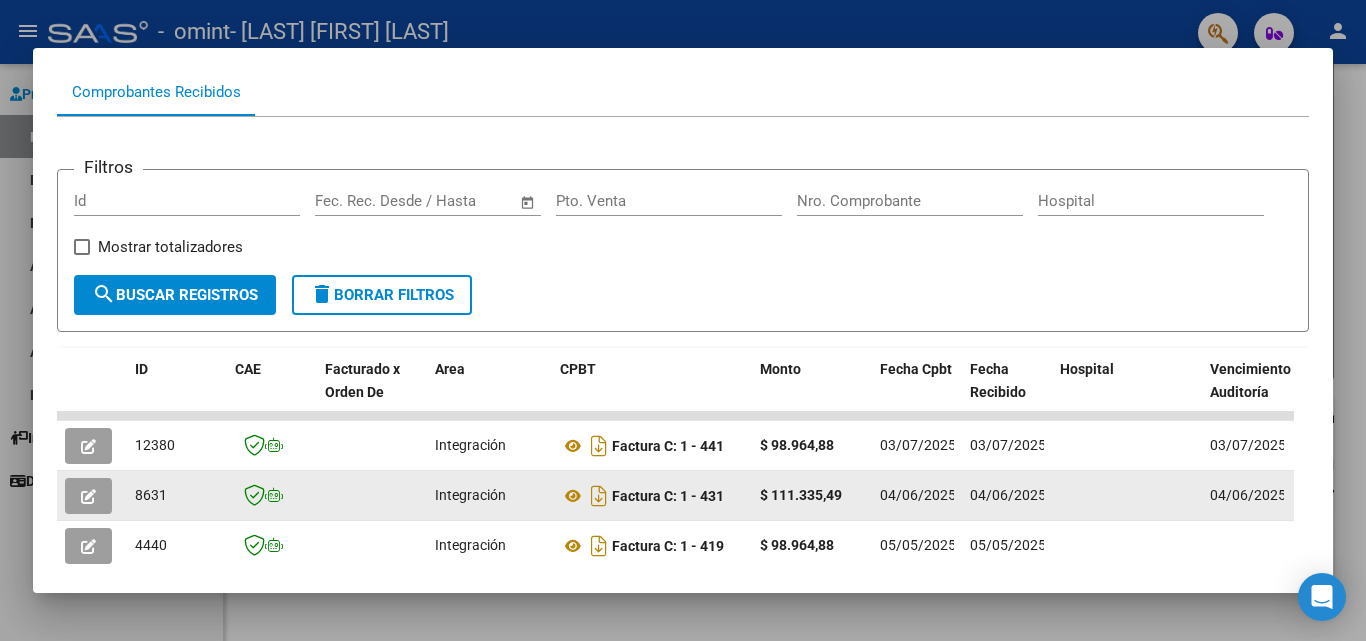 scroll, scrollTop: 372, scrollLeft: 0, axis: vertical 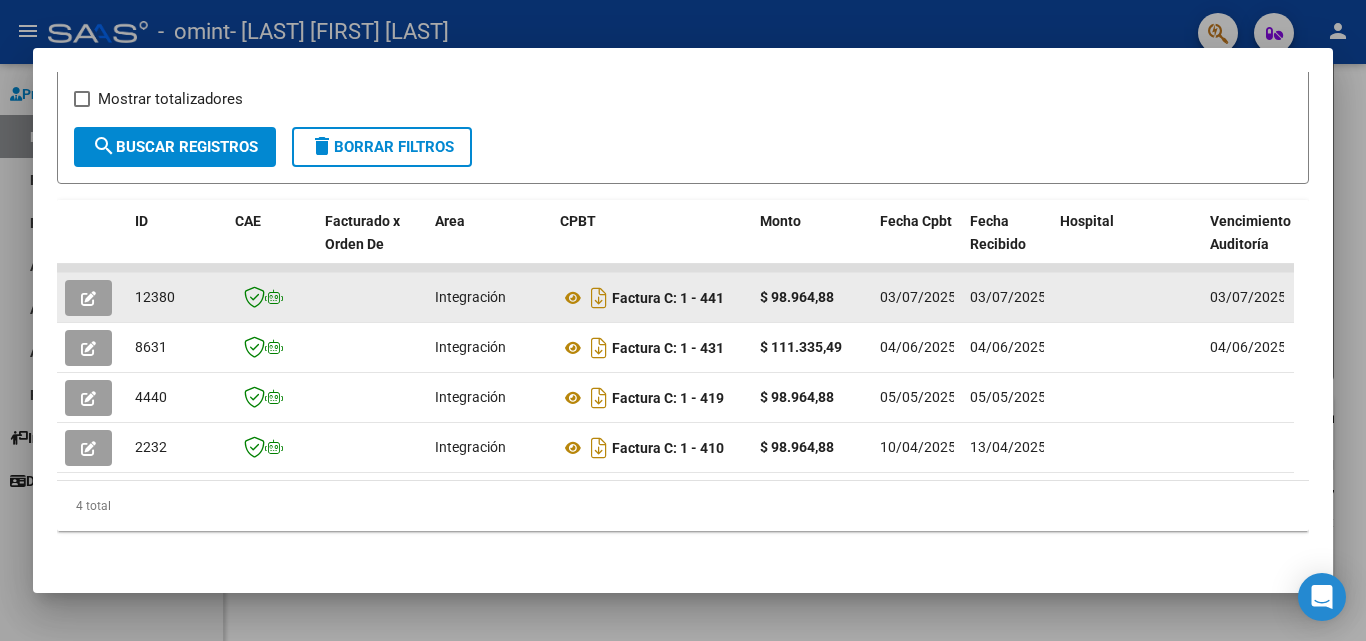 click 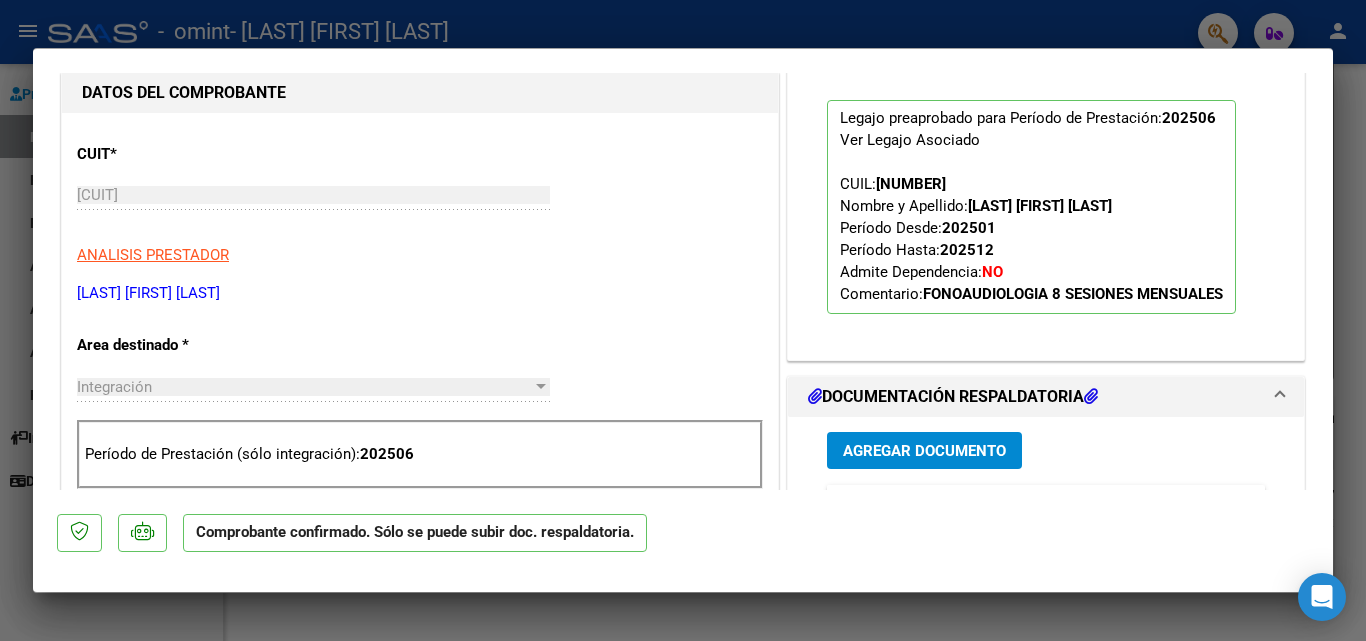 scroll, scrollTop: 558, scrollLeft: 0, axis: vertical 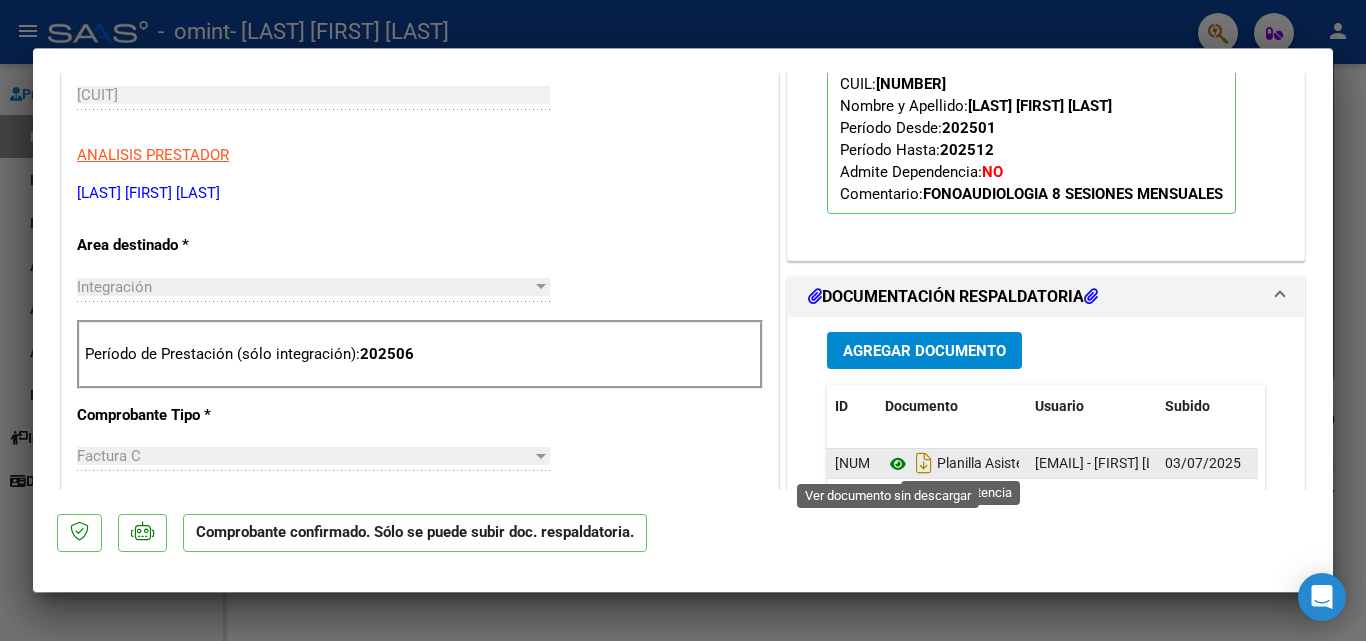 click 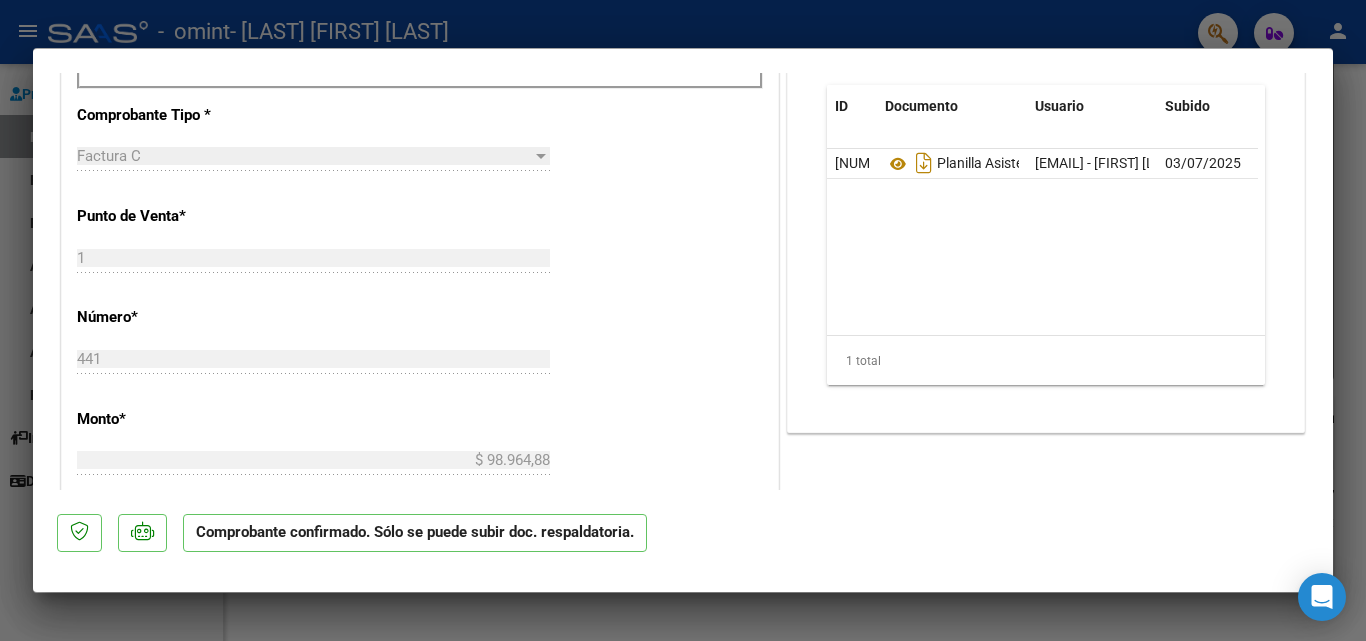 scroll, scrollTop: 758, scrollLeft: 0, axis: vertical 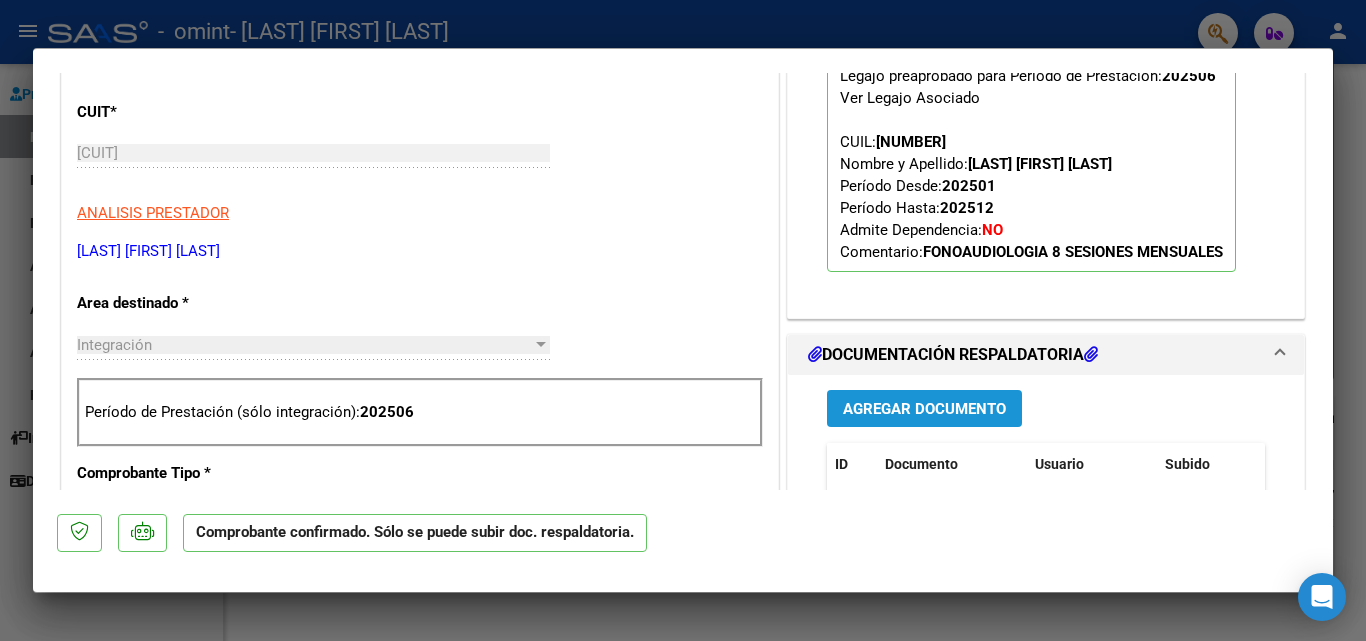 click on "Agregar Documento" at bounding box center (924, 409) 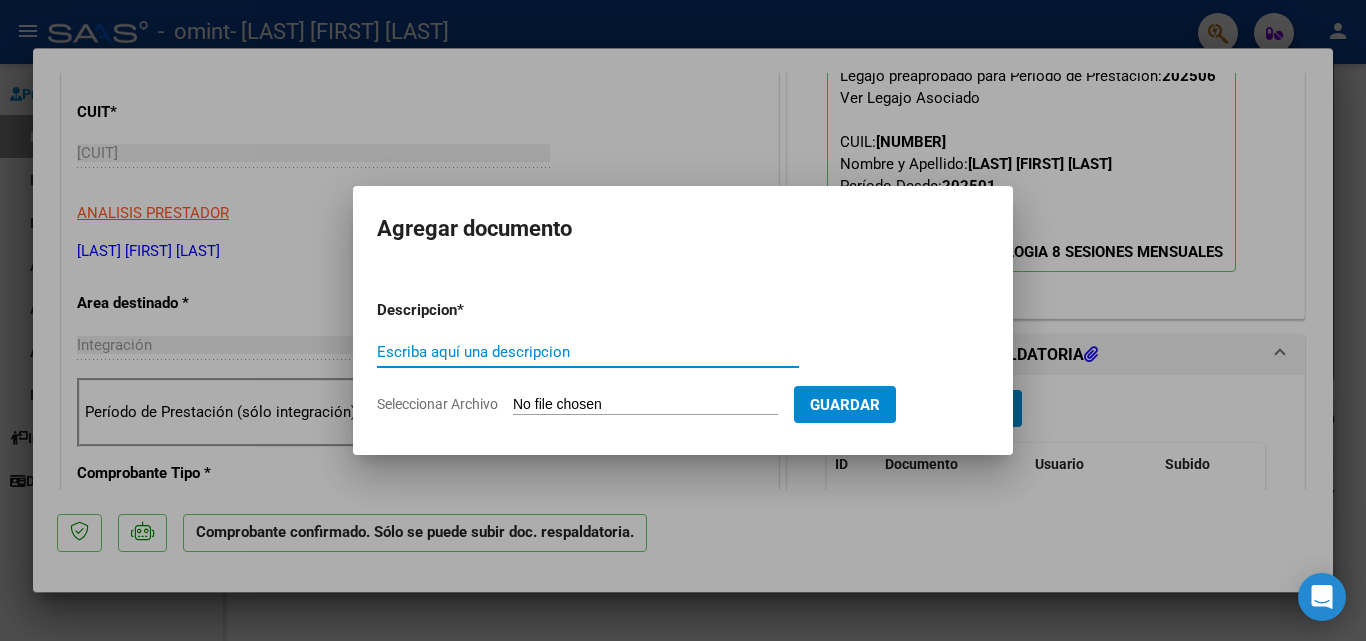 type on "O" 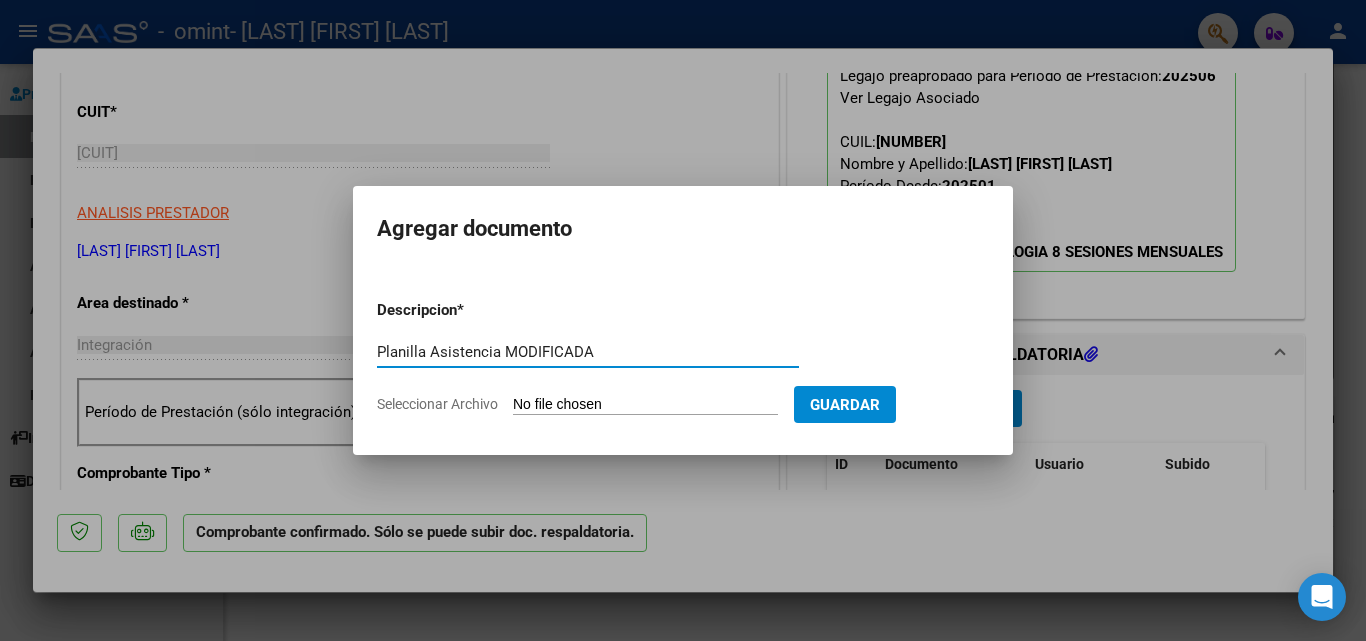 type on "Planilla Asistencia MODIFICADA" 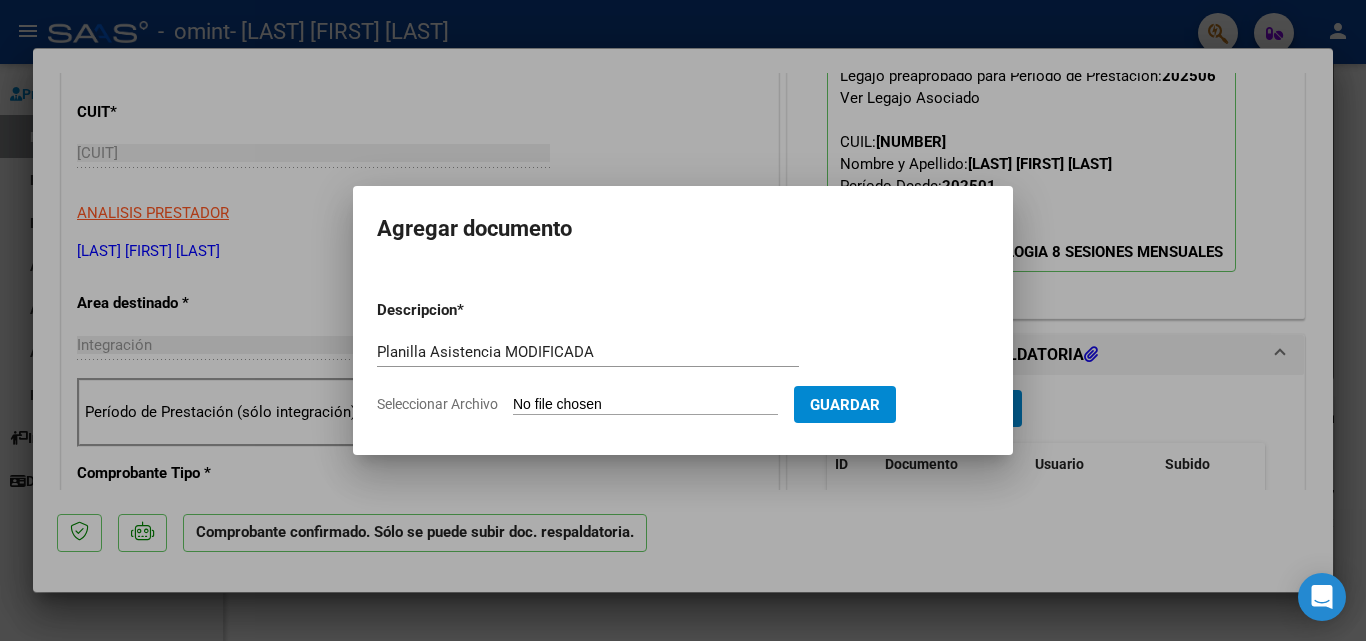 click on "Seleccionar Archivo" 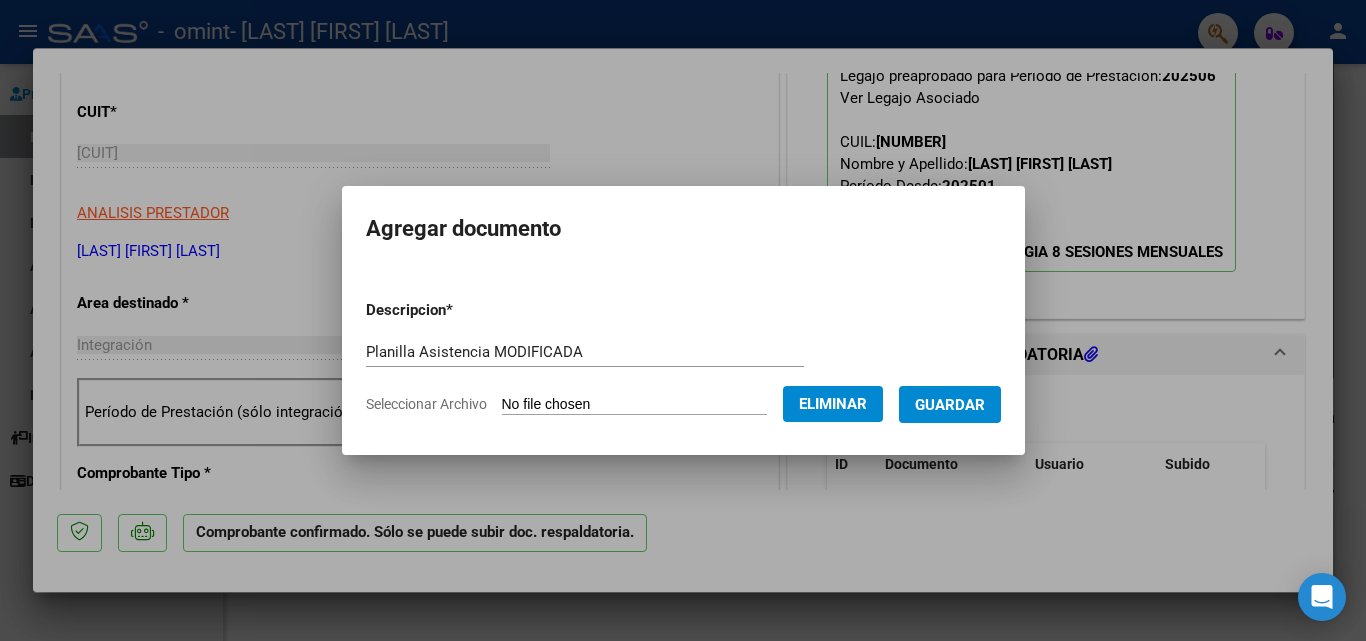 click on "Guardar" at bounding box center [950, 405] 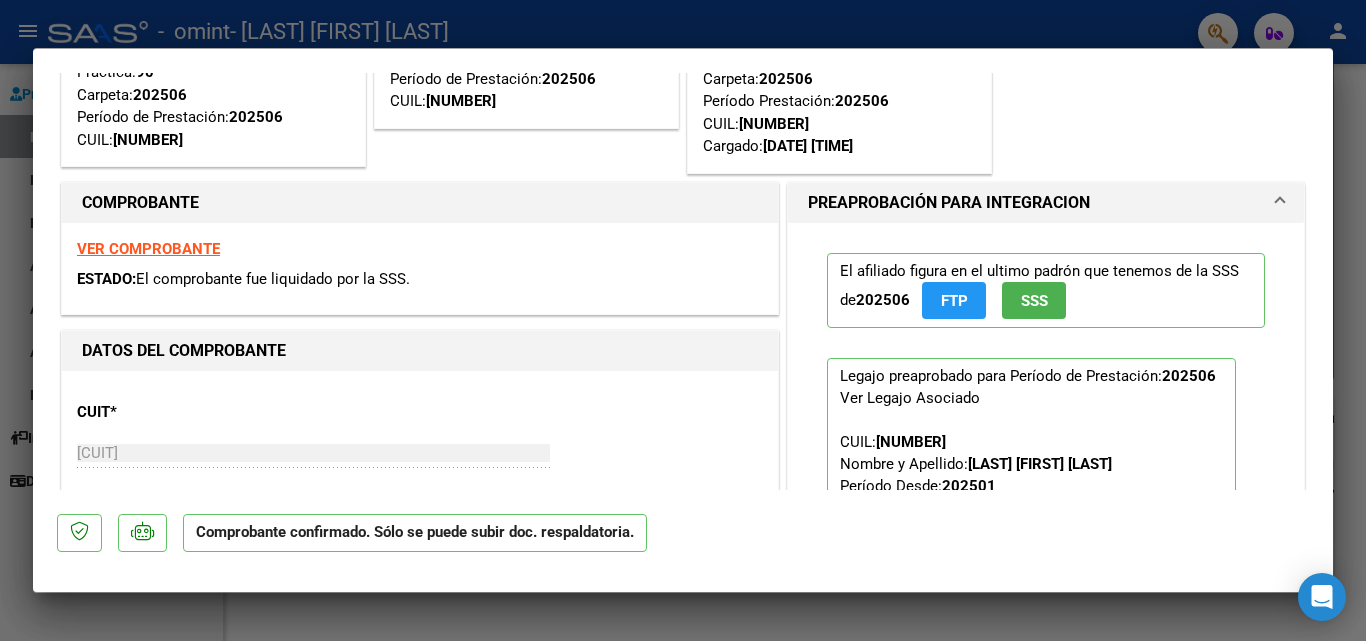 scroll, scrollTop: 100, scrollLeft: 0, axis: vertical 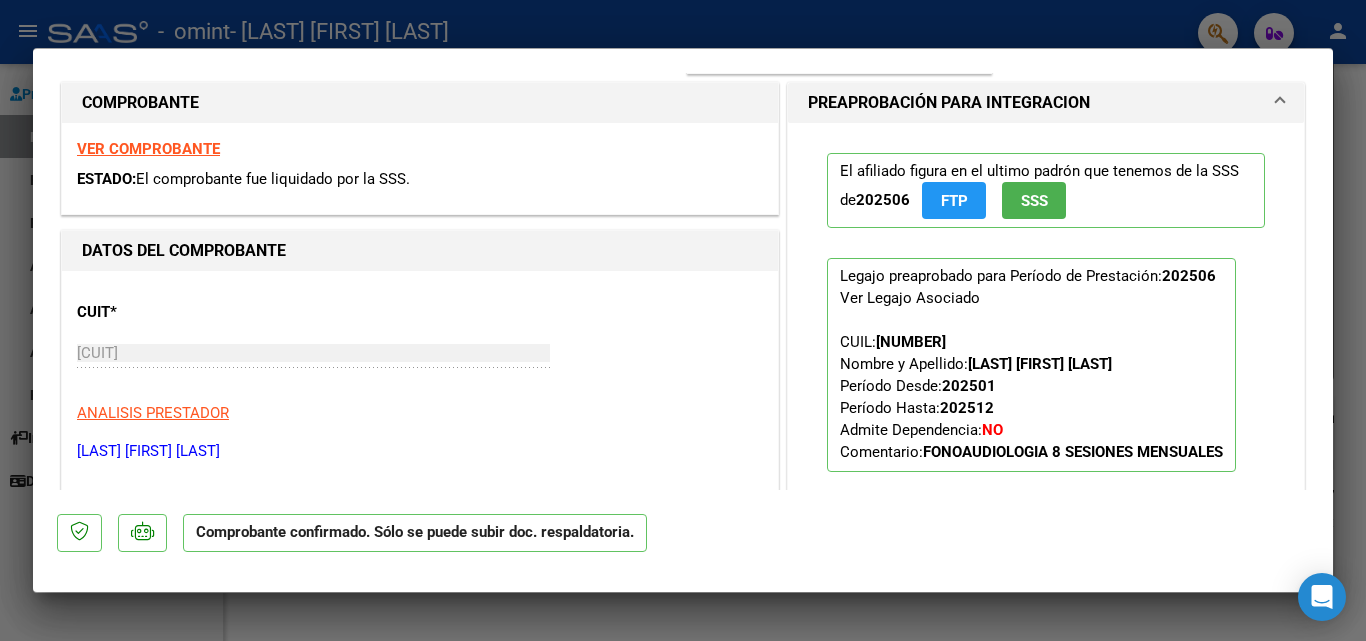 click on "VER COMPROBANTE" at bounding box center [148, 149] 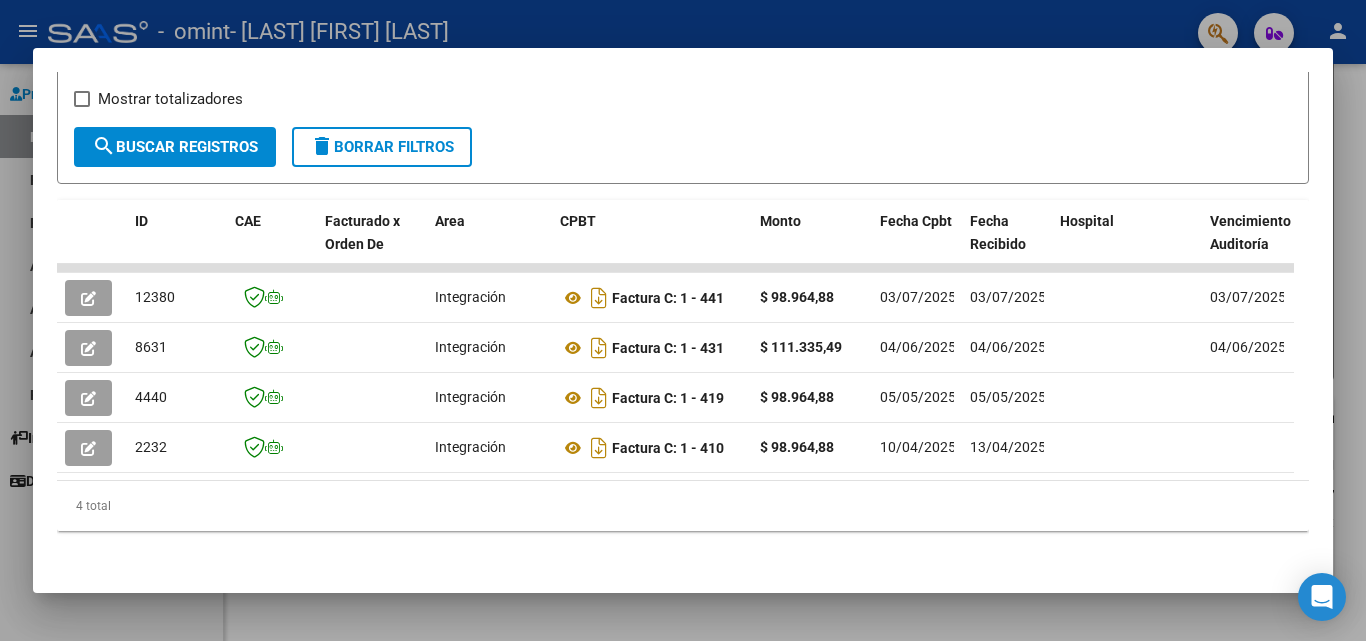 click at bounding box center (683, 320) 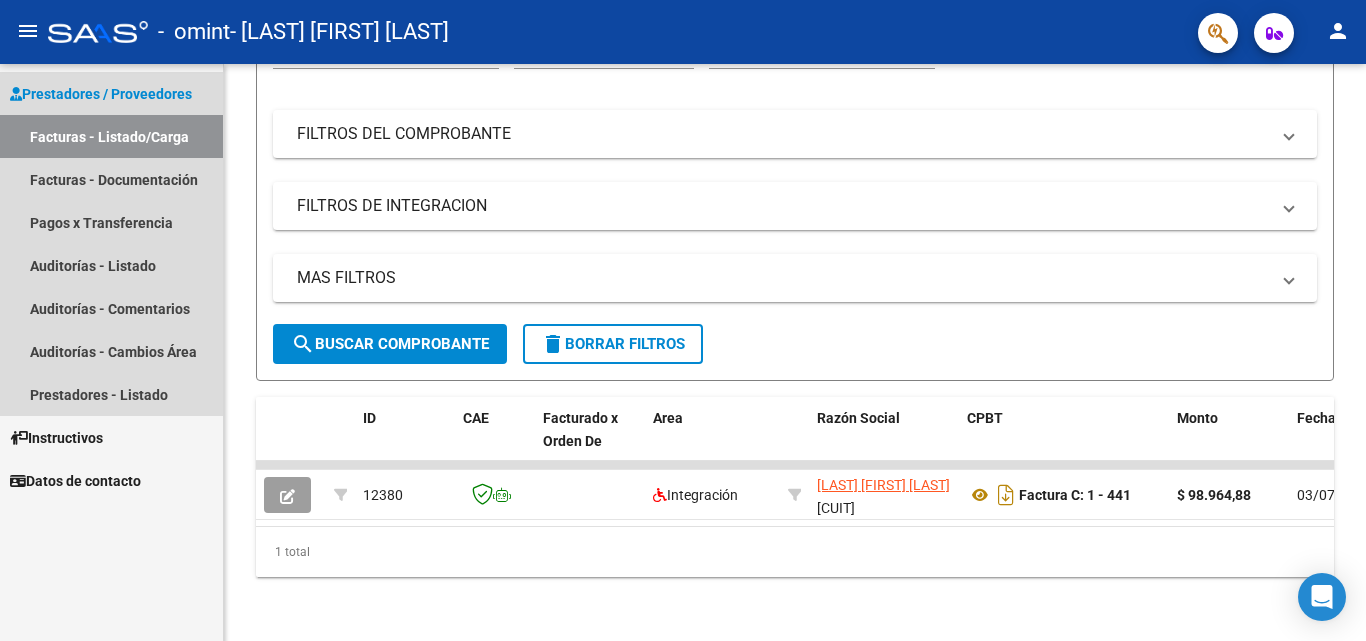 click on "Facturas - Listado/Carga" at bounding box center [111, 136] 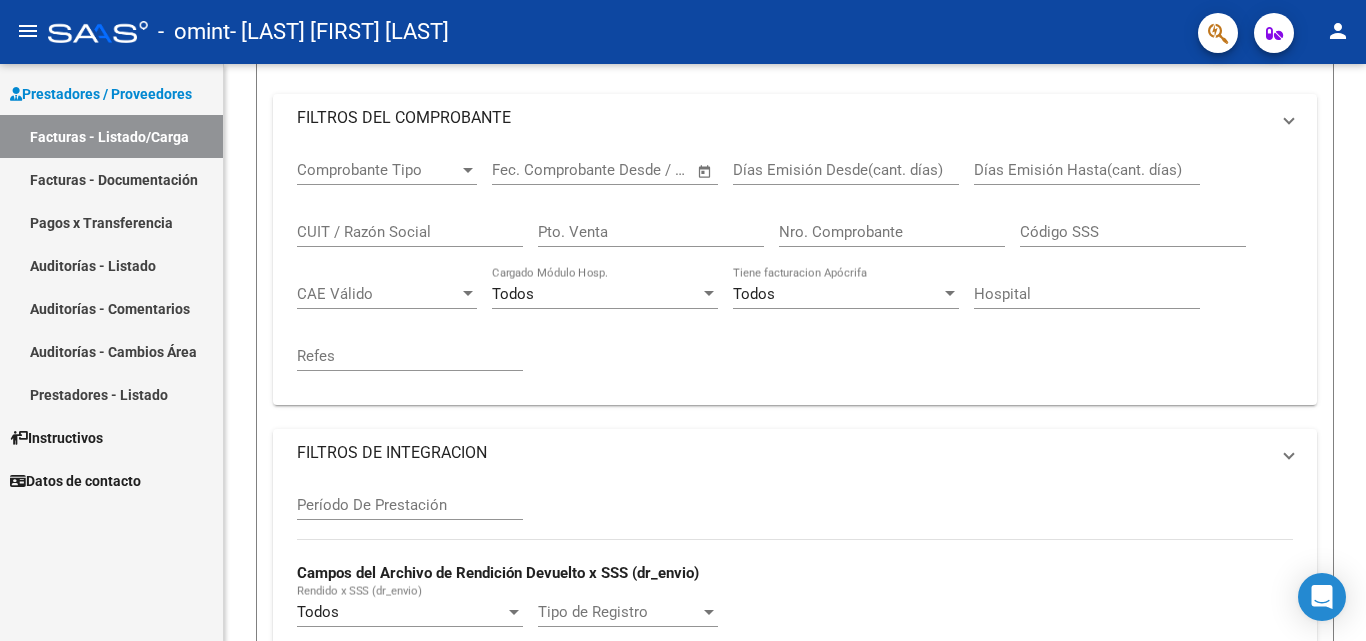 scroll, scrollTop: 0, scrollLeft: 0, axis: both 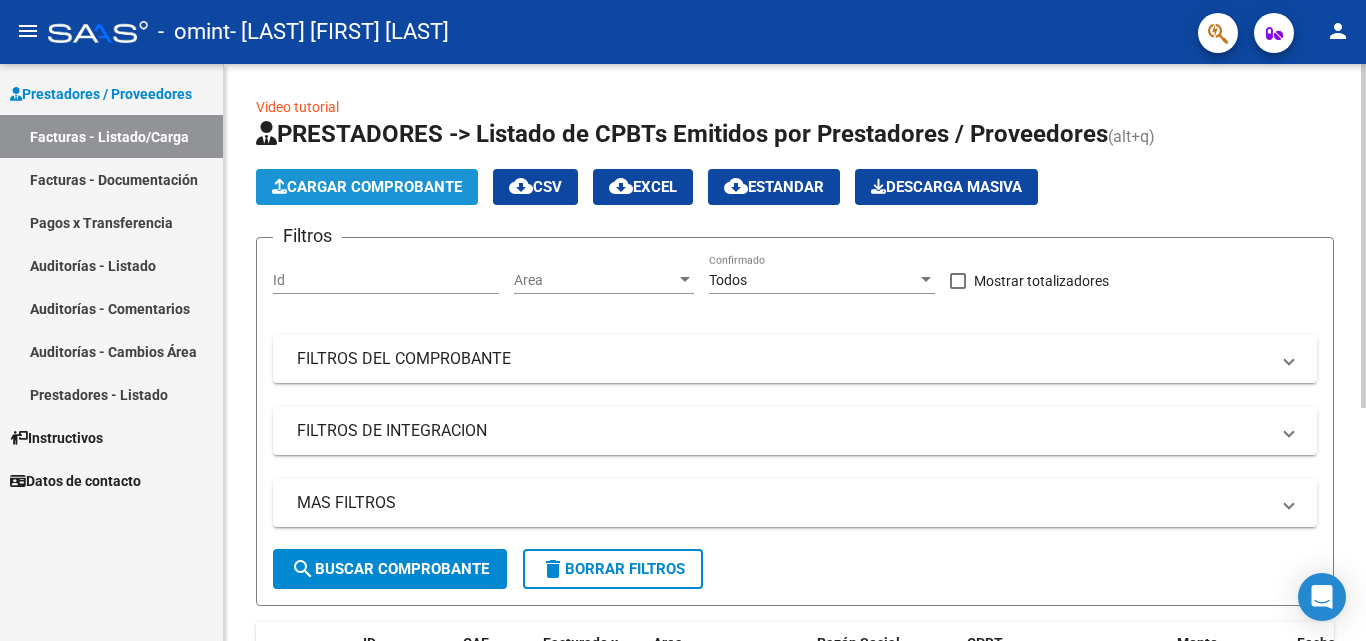 click on "Cargar Comprobante" 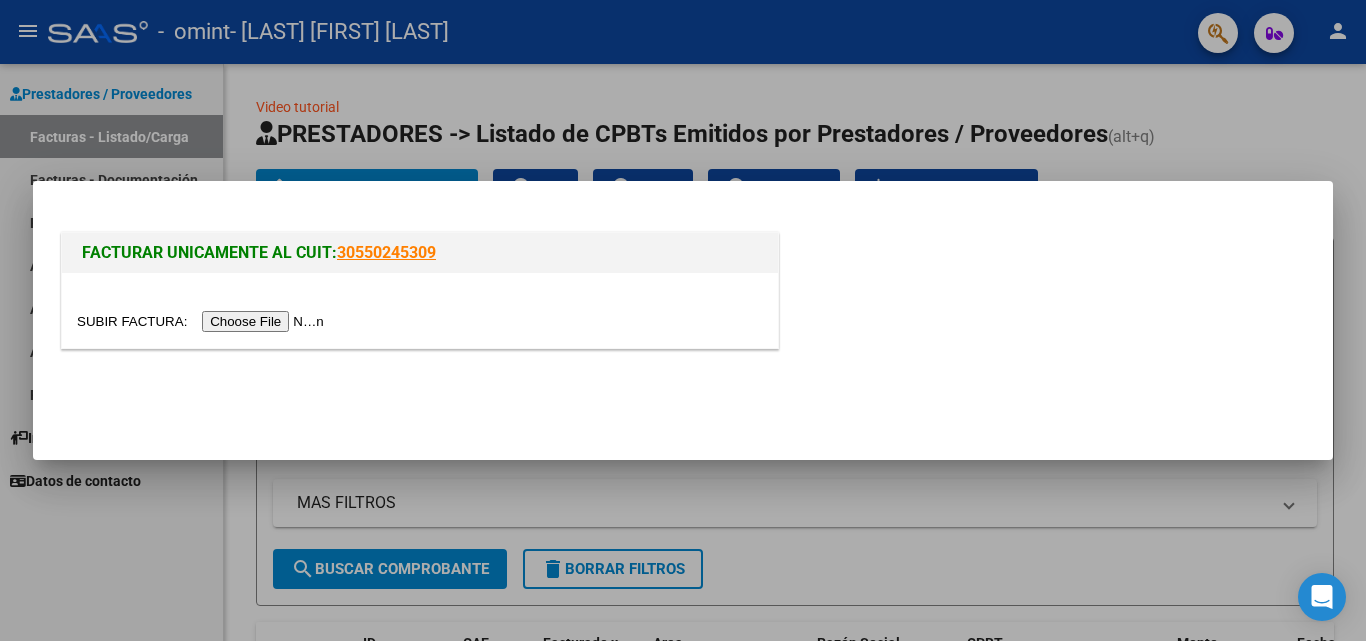 click at bounding box center (203, 321) 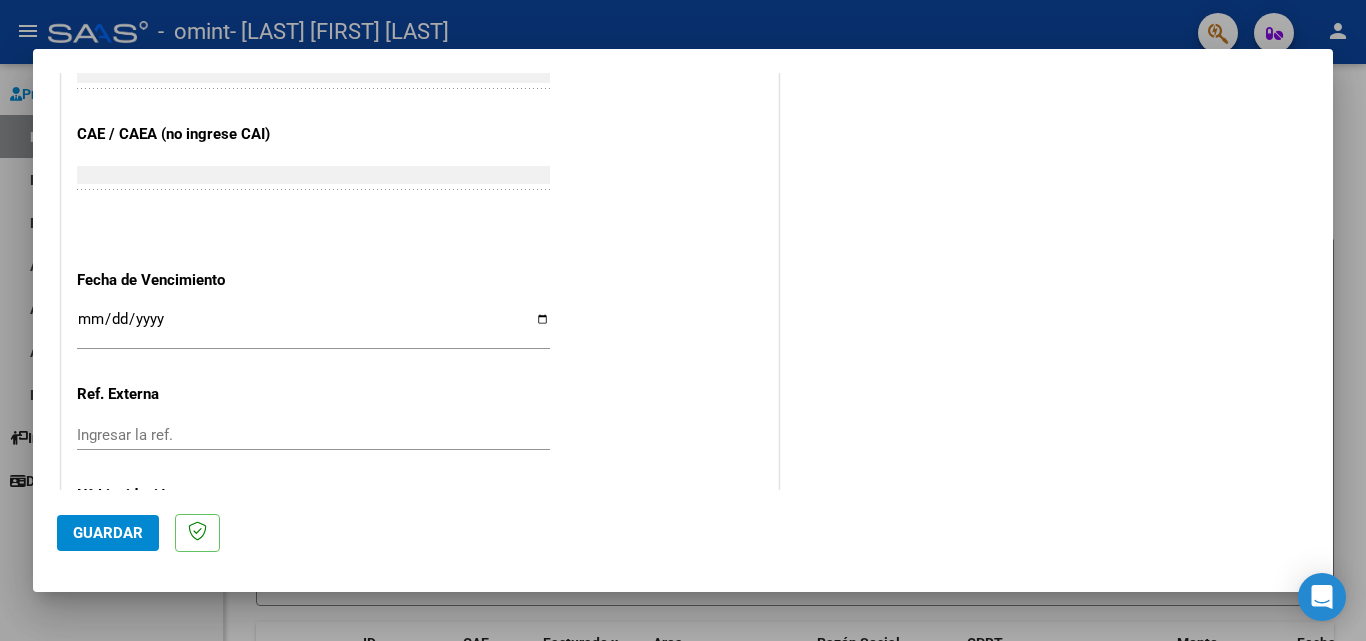 scroll, scrollTop: 1105, scrollLeft: 0, axis: vertical 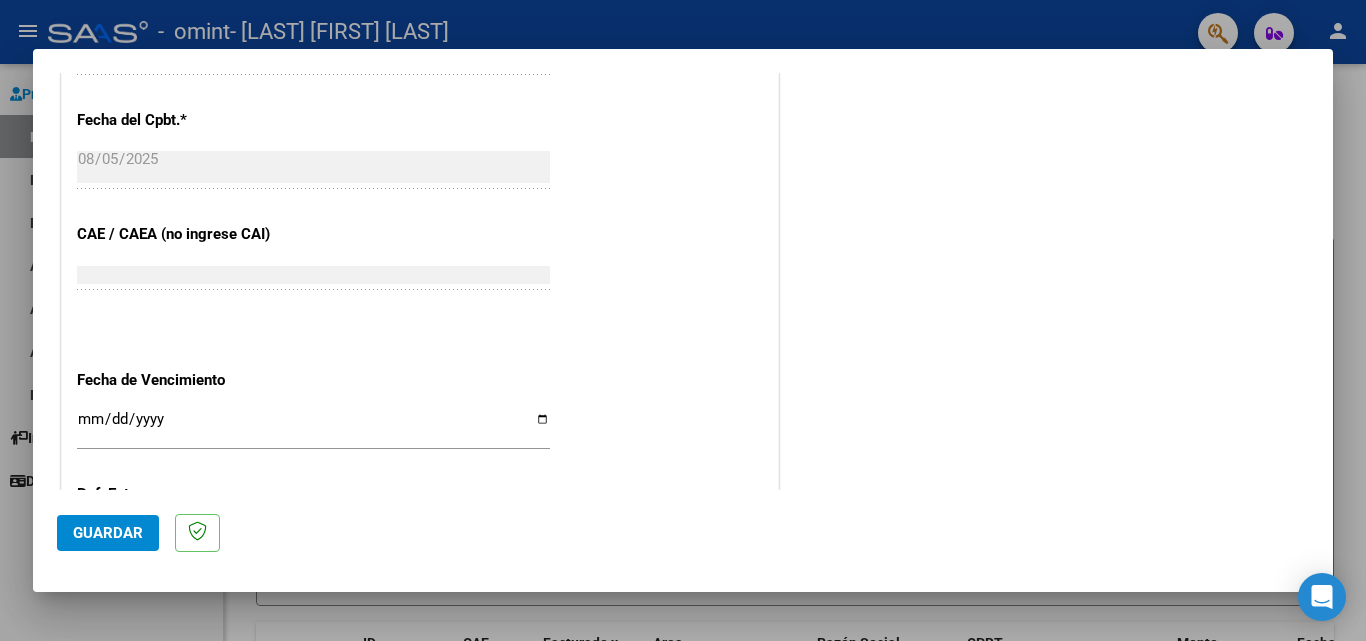 click on "Ingresar la fecha" at bounding box center [313, 427] 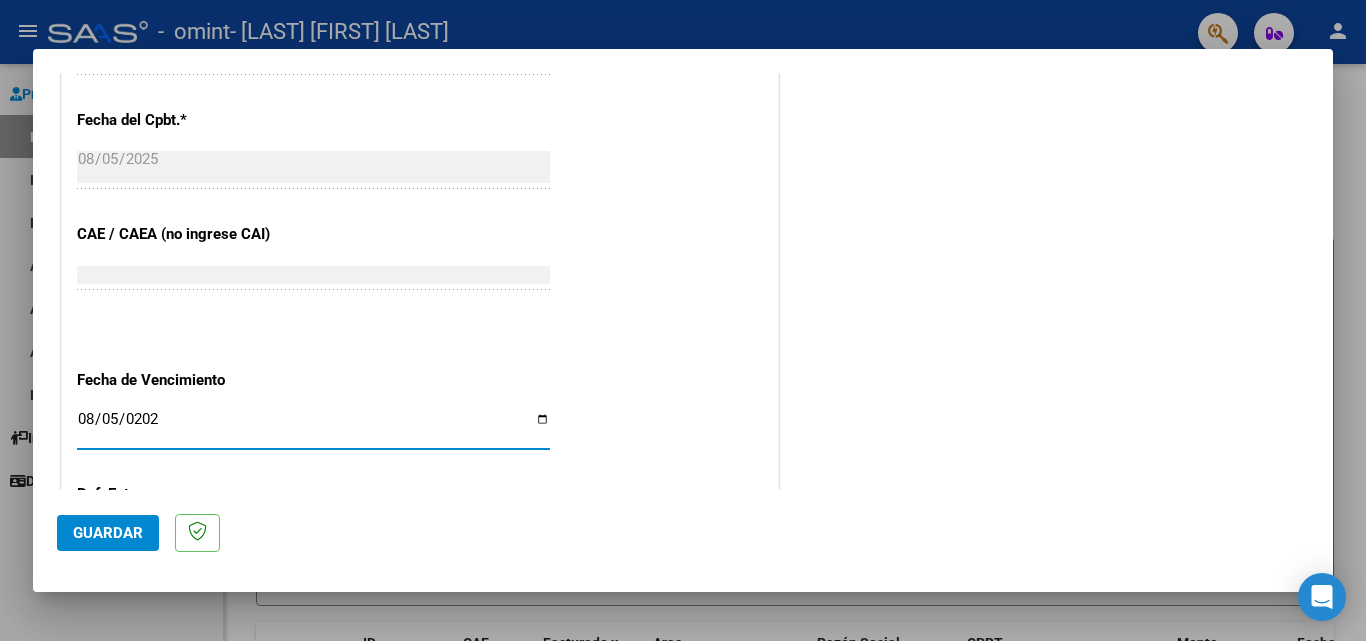 type on "2025-08-05" 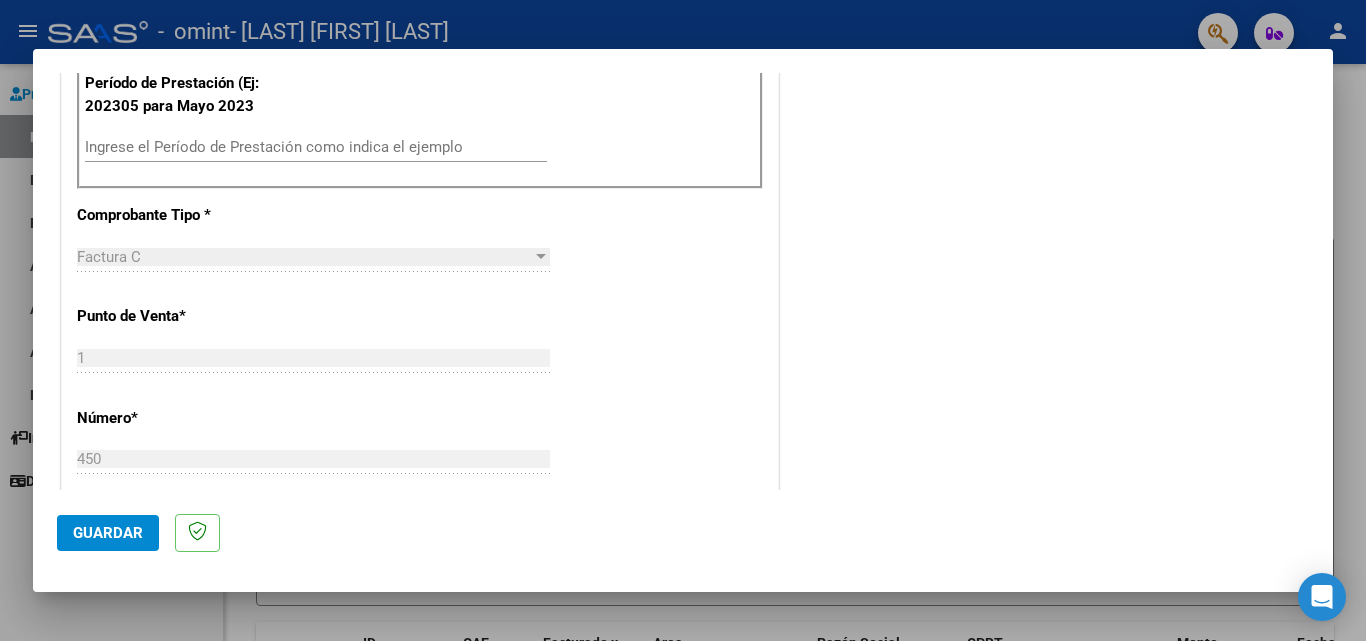 scroll, scrollTop: 505, scrollLeft: 0, axis: vertical 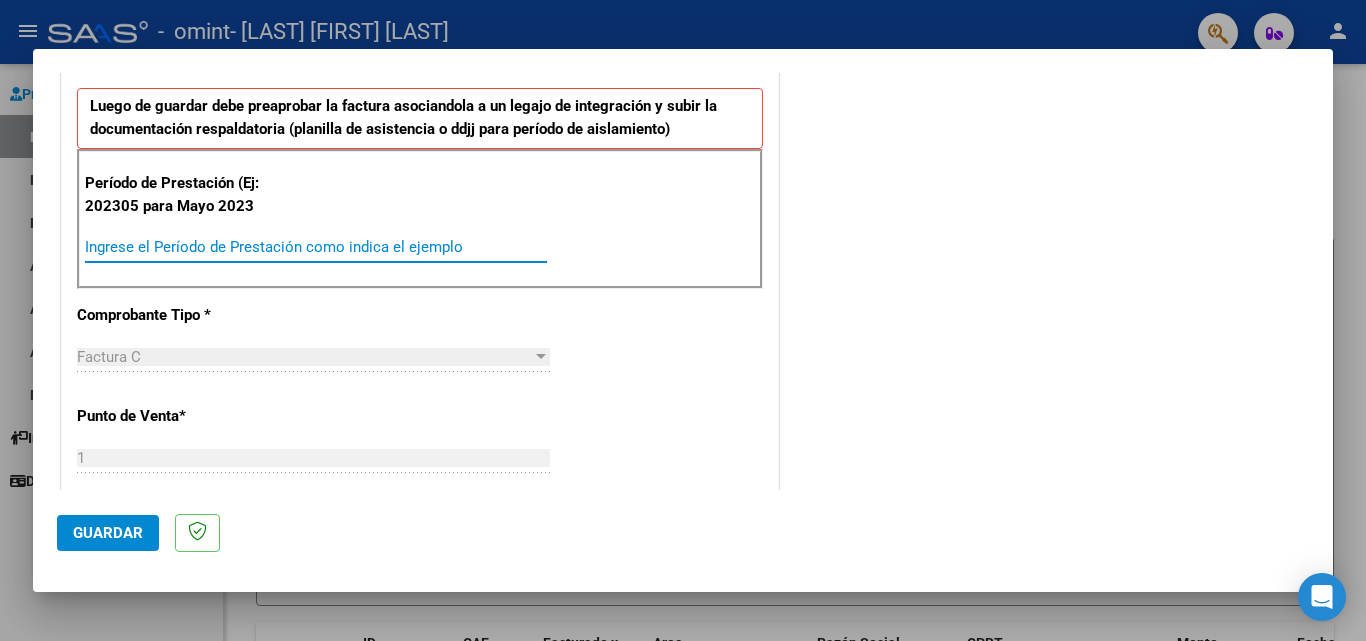 click on "Ingrese el Período de Prestación como indica el ejemplo" at bounding box center (316, 247) 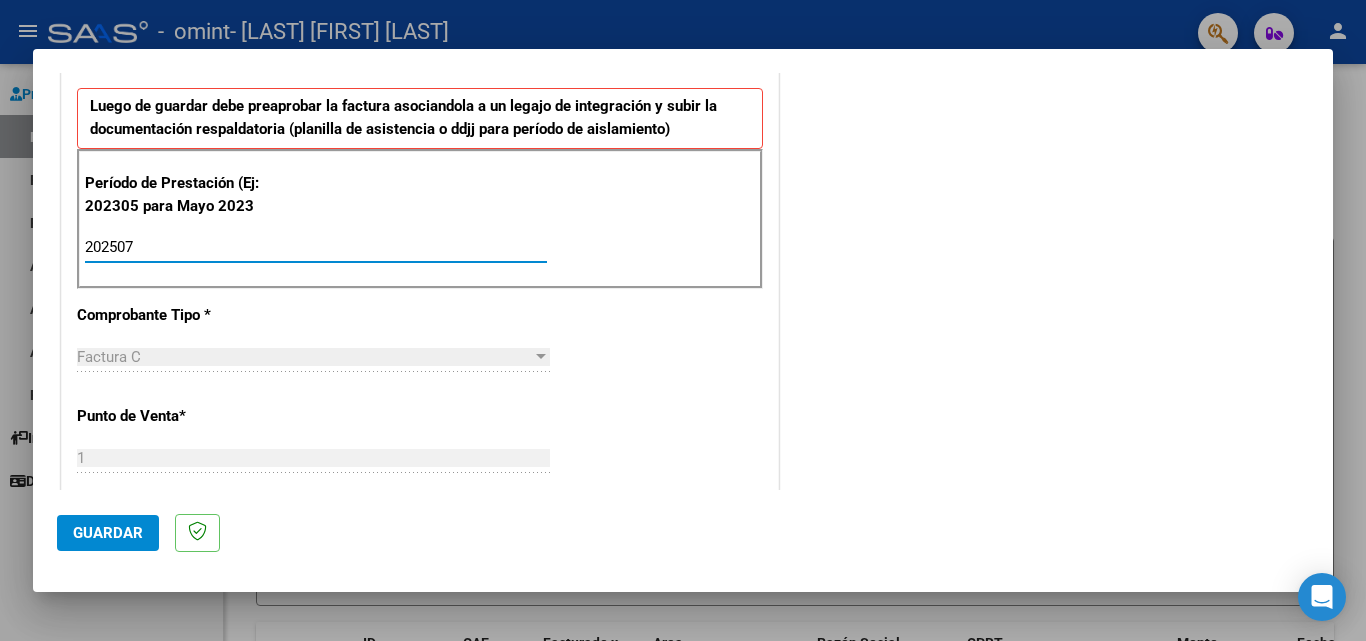 type on "202507" 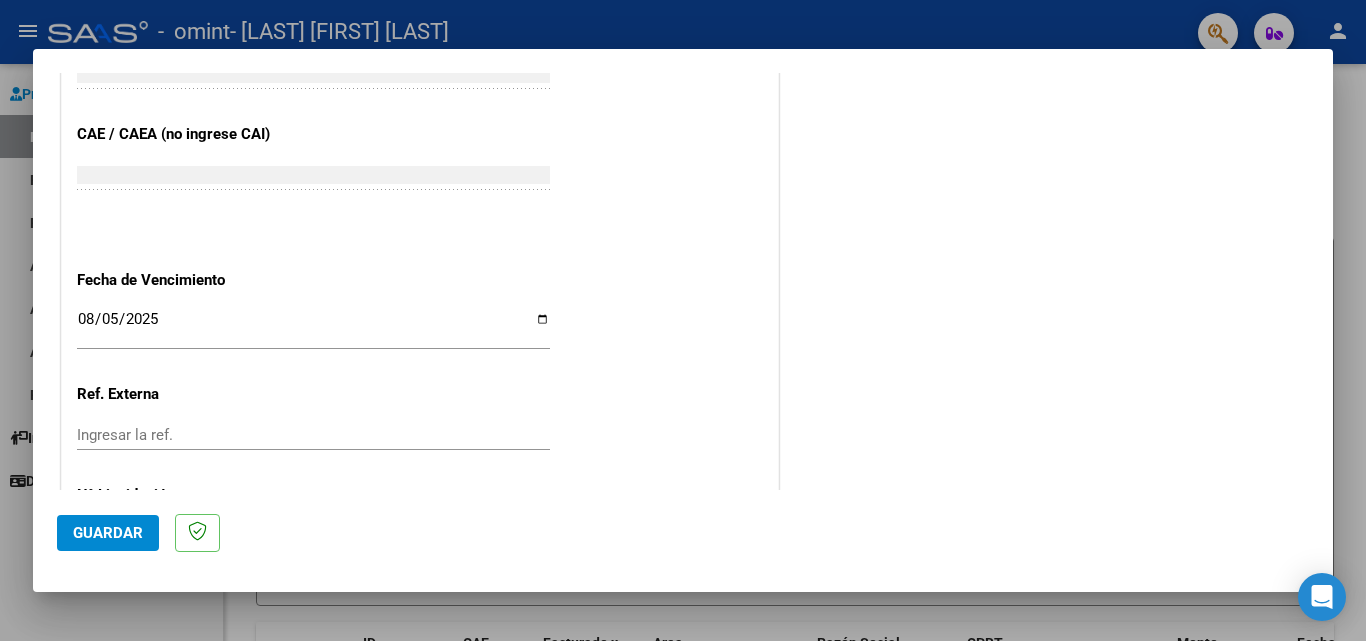 scroll, scrollTop: 1305, scrollLeft: 0, axis: vertical 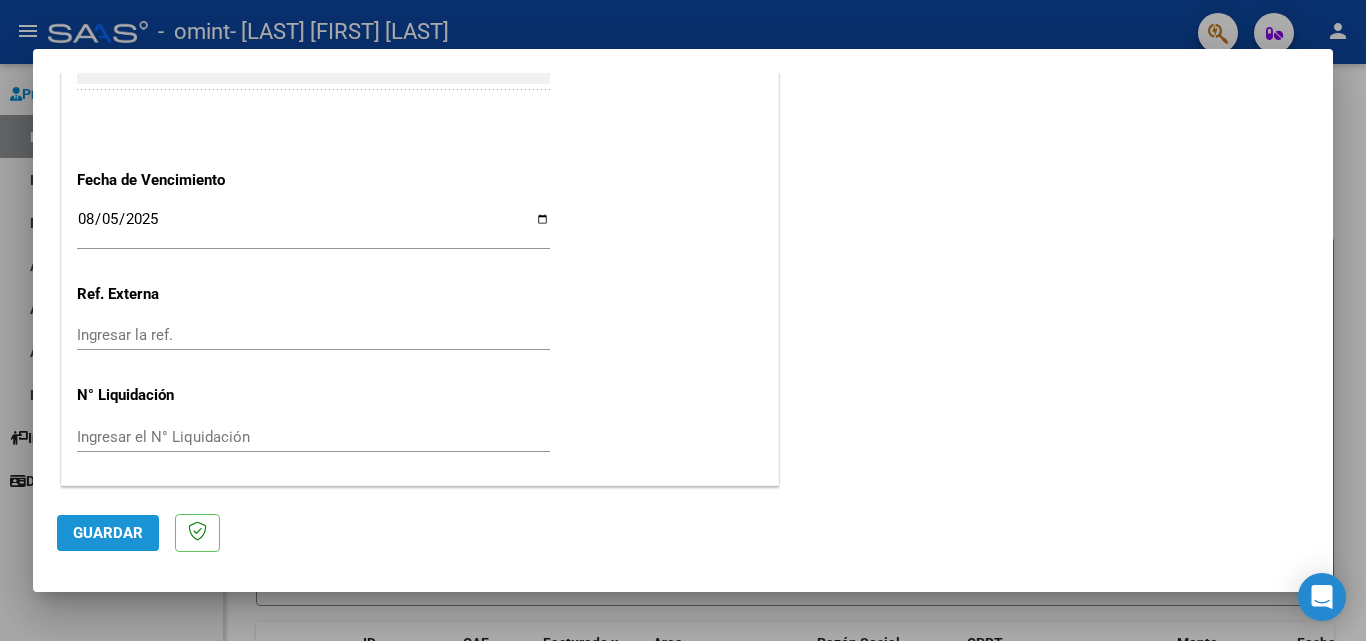 click on "Guardar" 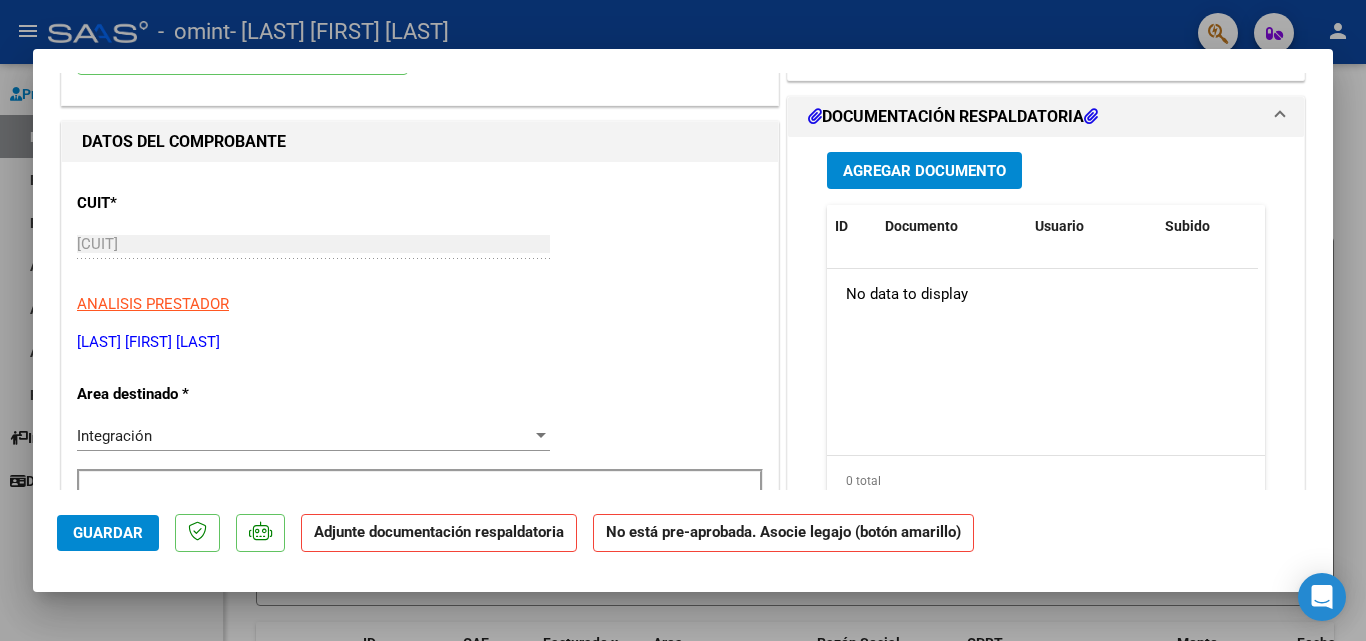 scroll, scrollTop: 100, scrollLeft: 0, axis: vertical 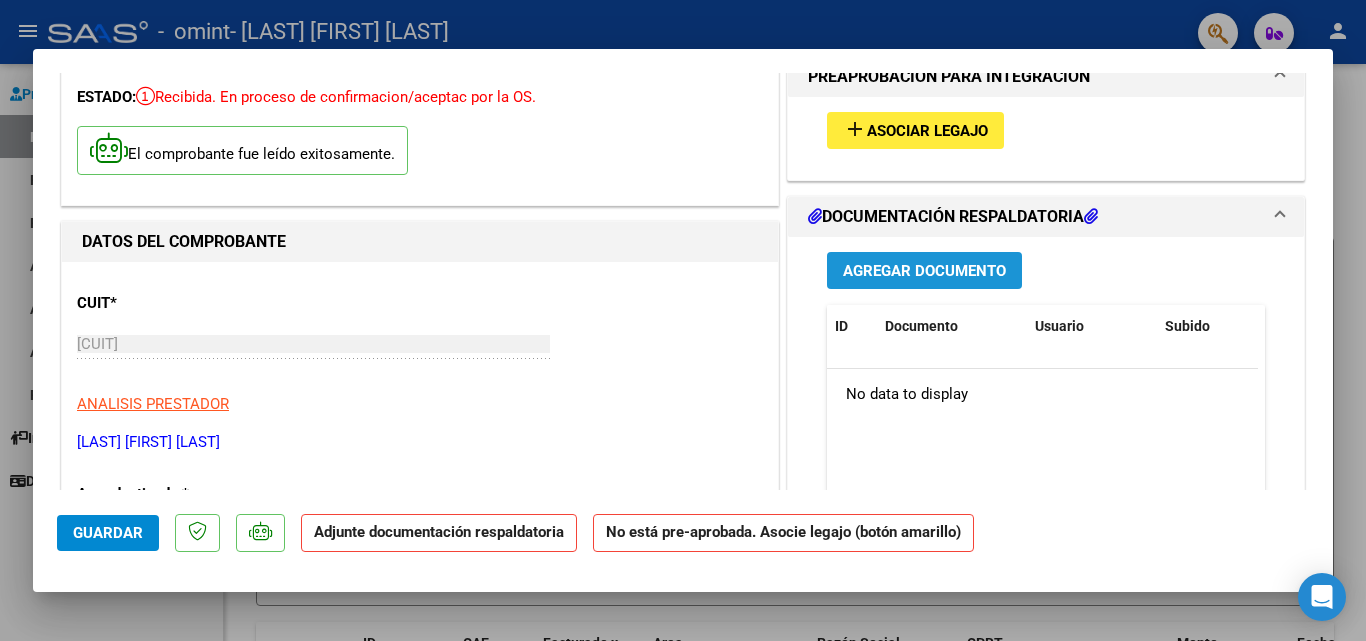 click on "Agregar Documento" at bounding box center [924, 271] 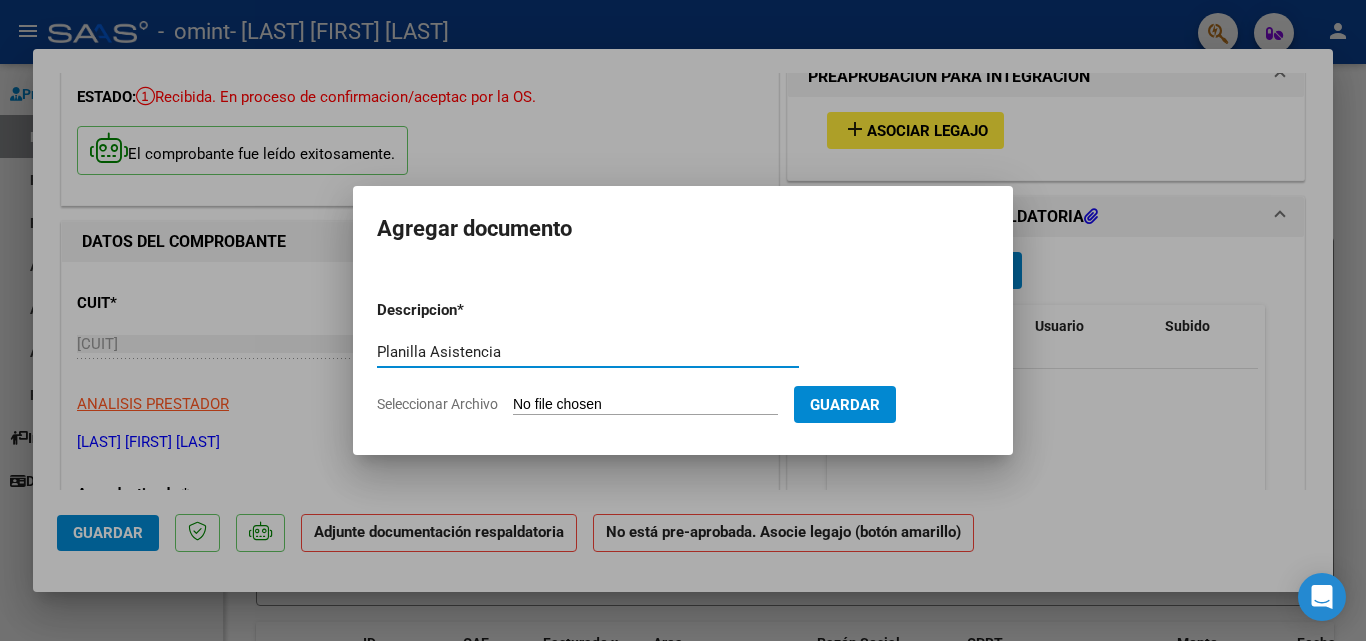 type on "Planilla Asistencia" 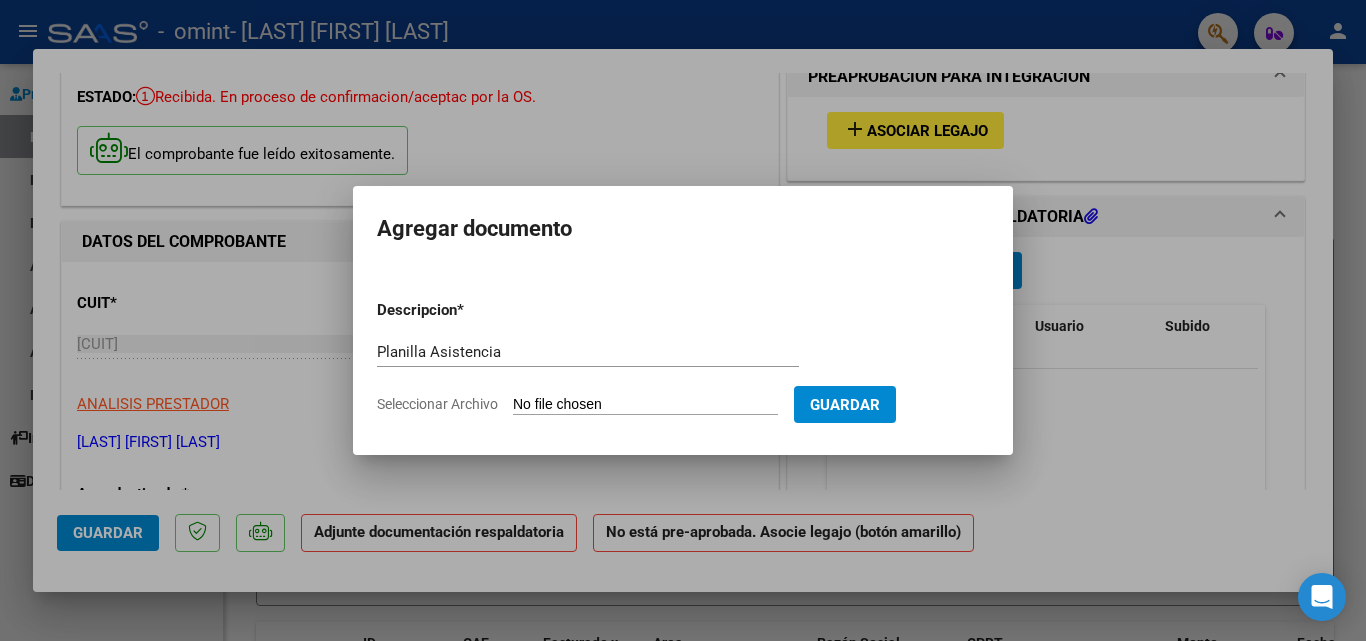 type on "C:\fakepath\planilla asis Julio tiziano.pdf" 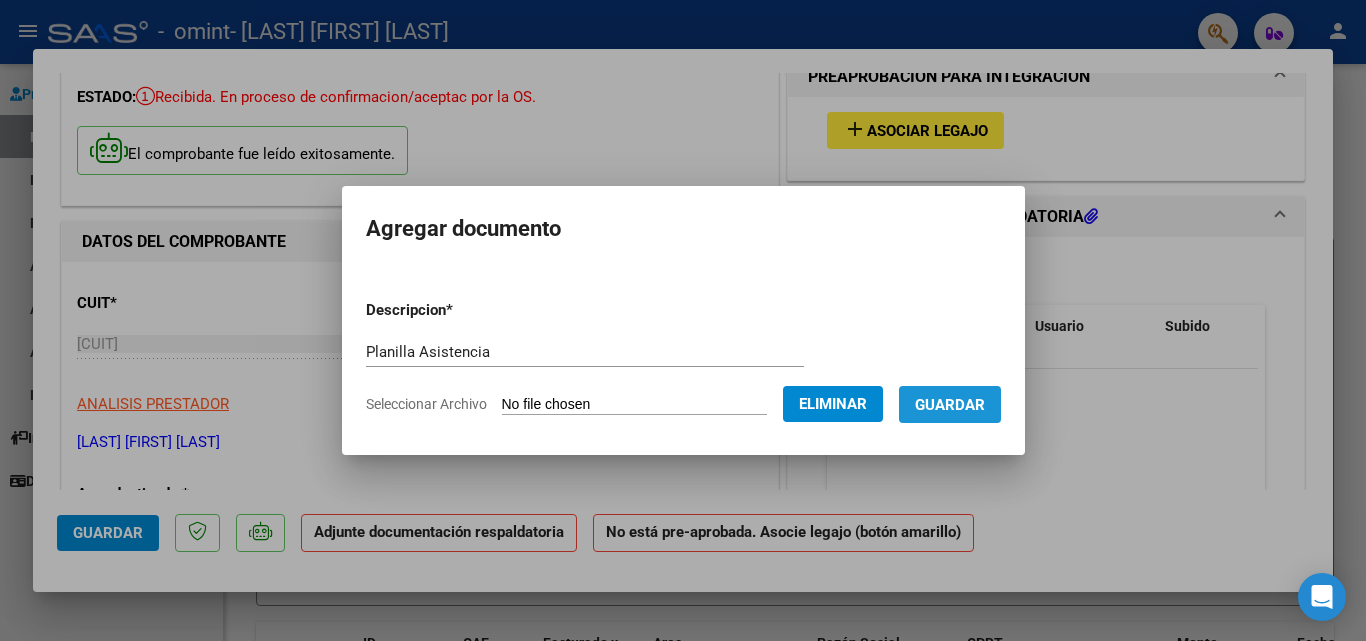 click on "Guardar" at bounding box center (950, 405) 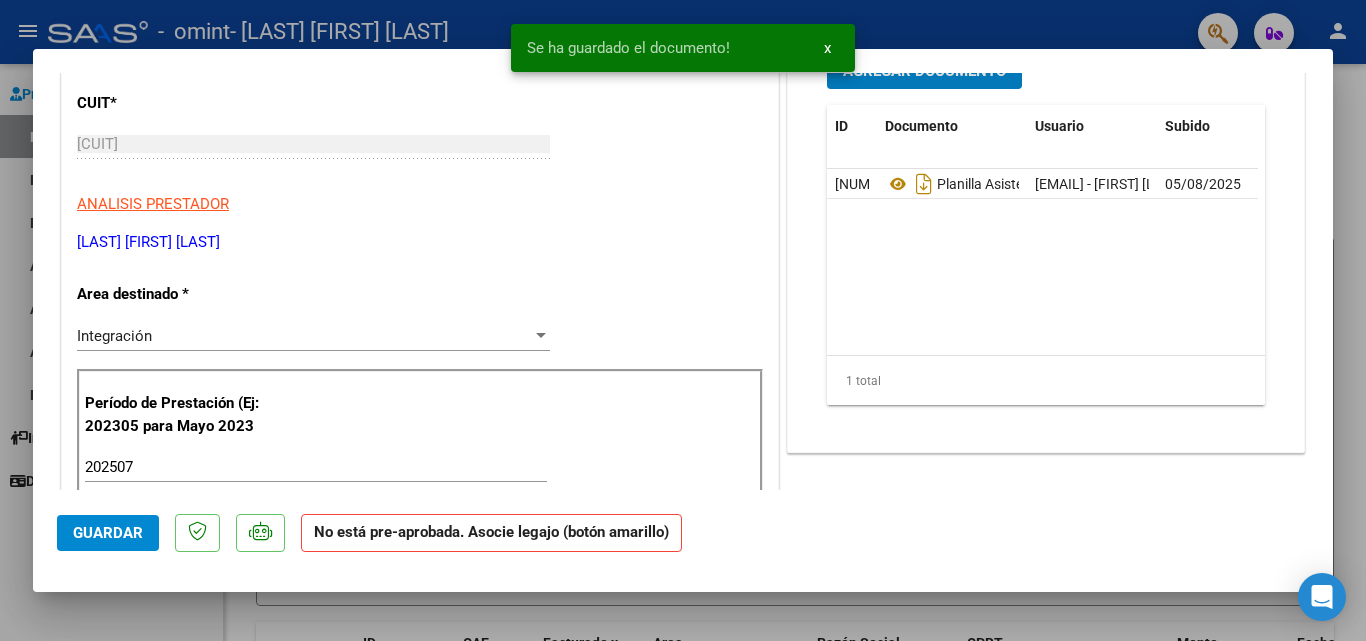 scroll, scrollTop: 0, scrollLeft: 0, axis: both 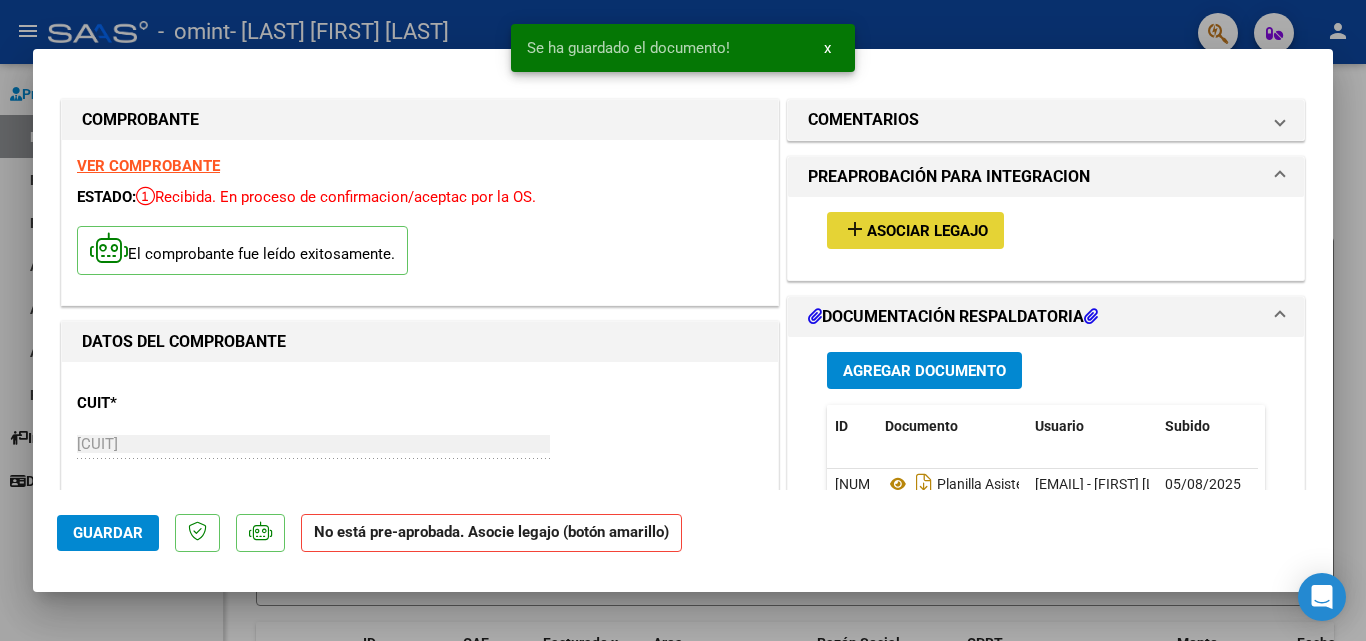 click on "Asociar Legajo" at bounding box center (927, 231) 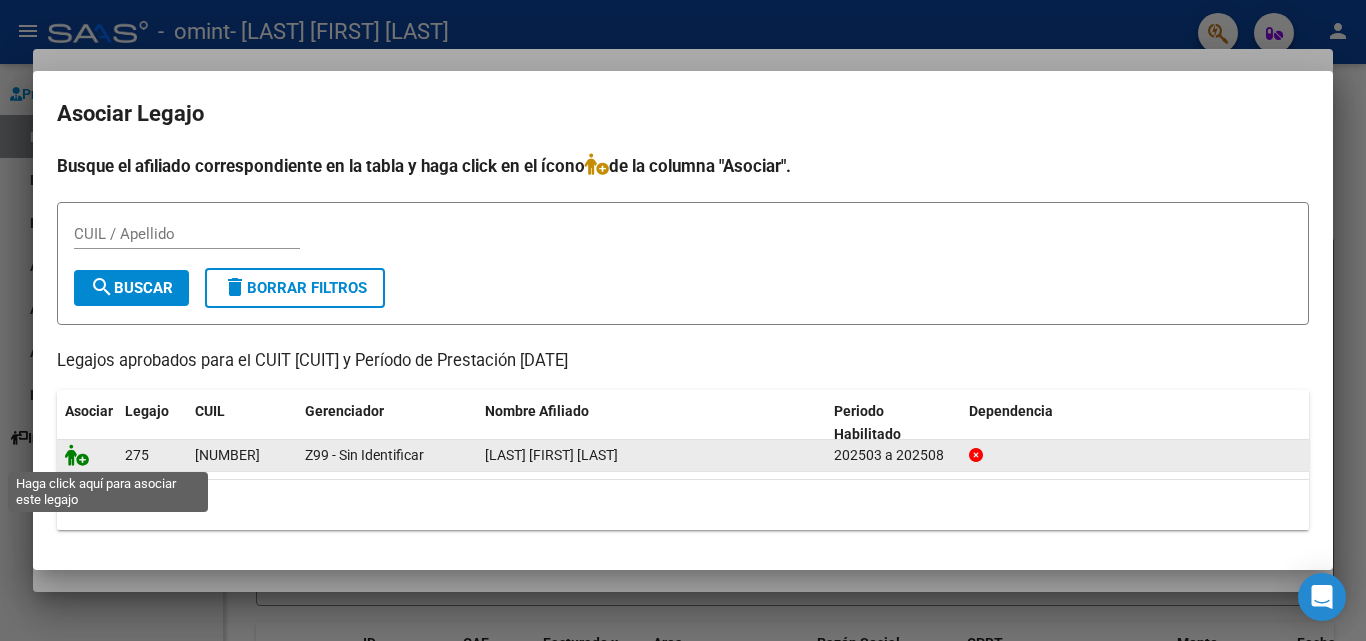 click 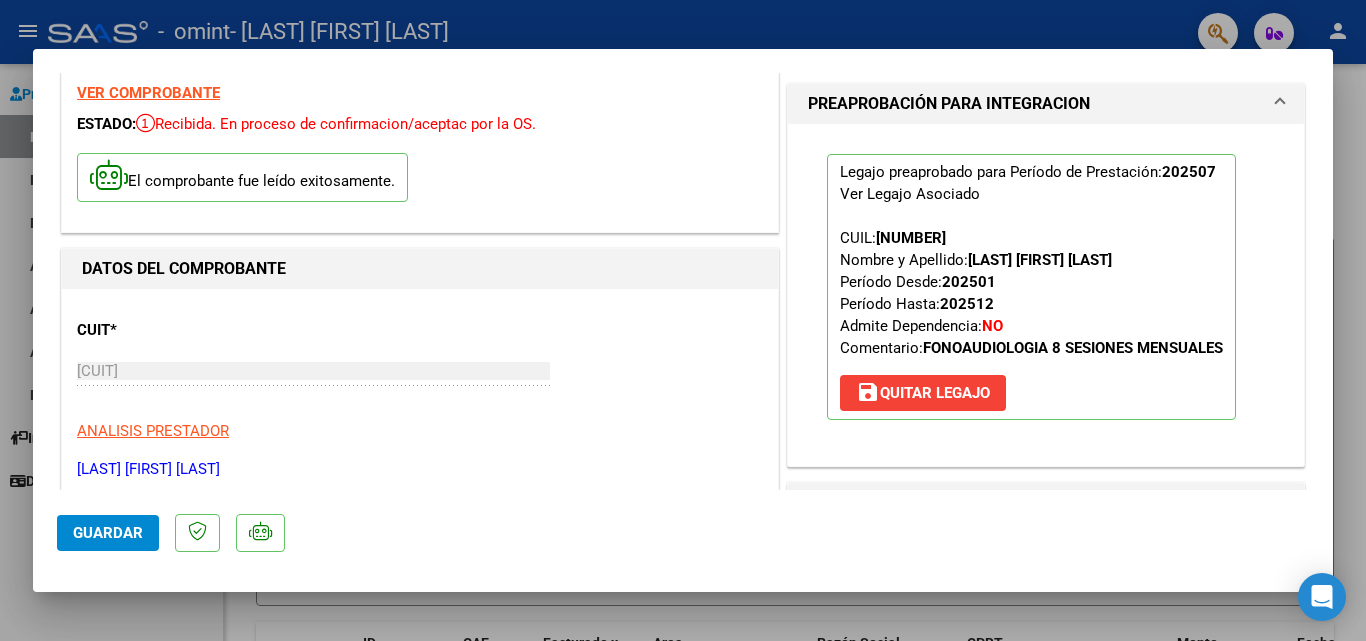 scroll, scrollTop: 0, scrollLeft: 0, axis: both 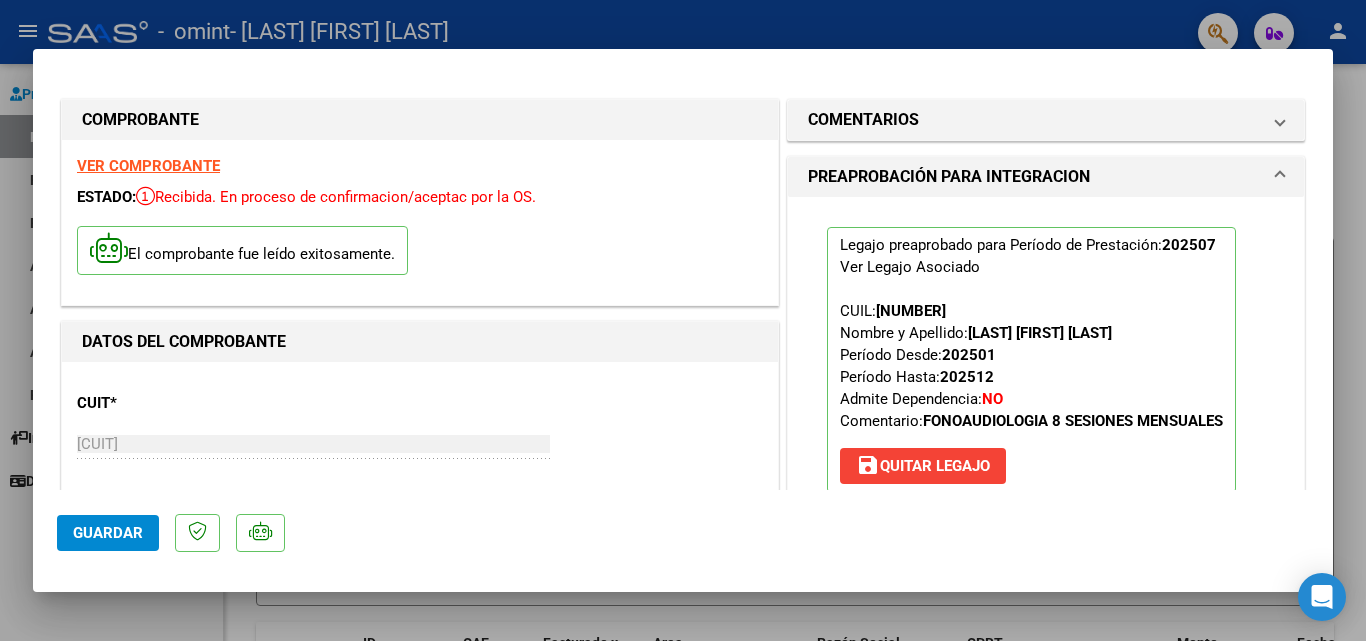 click on "Guardar" 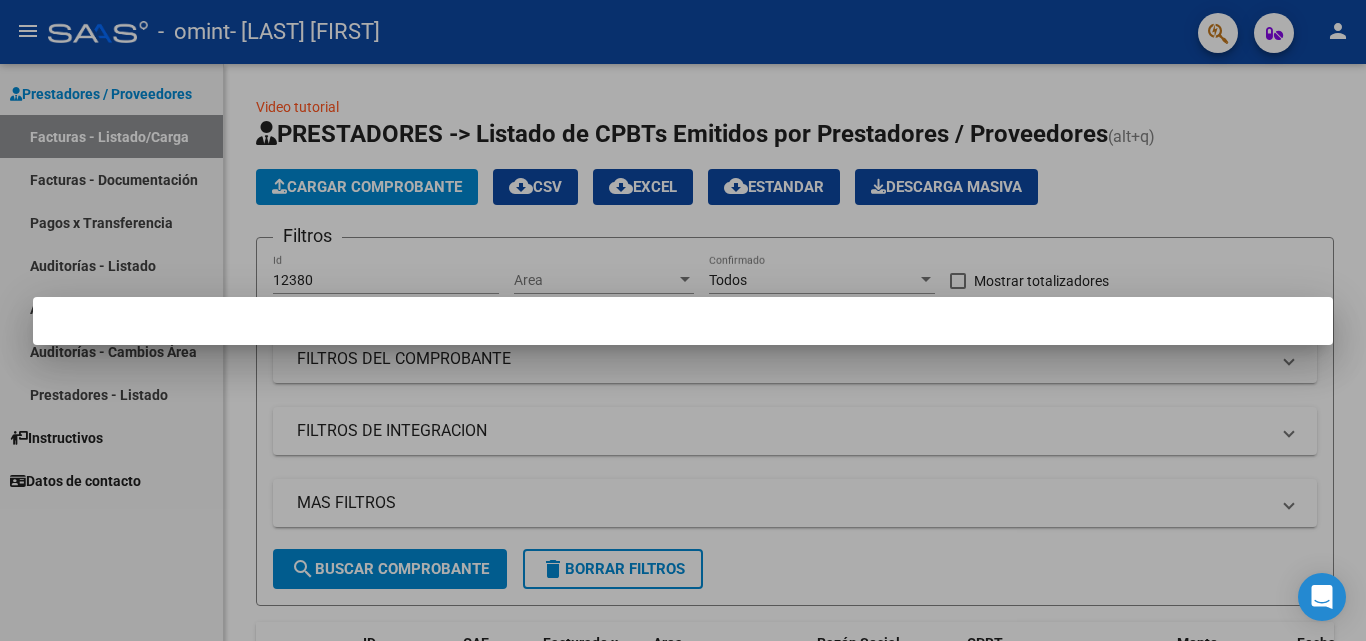 scroll, scrollTop: 0, scrollLeft: 0, axis: both 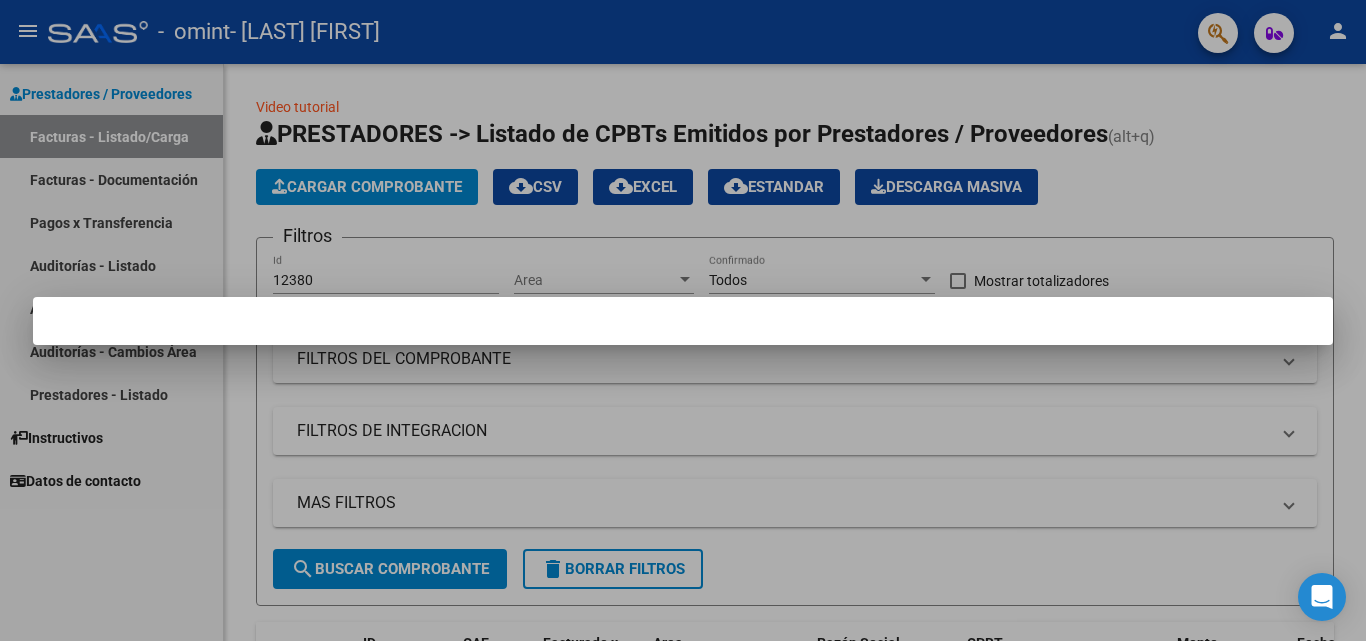 click at bounding box center (683, 320) 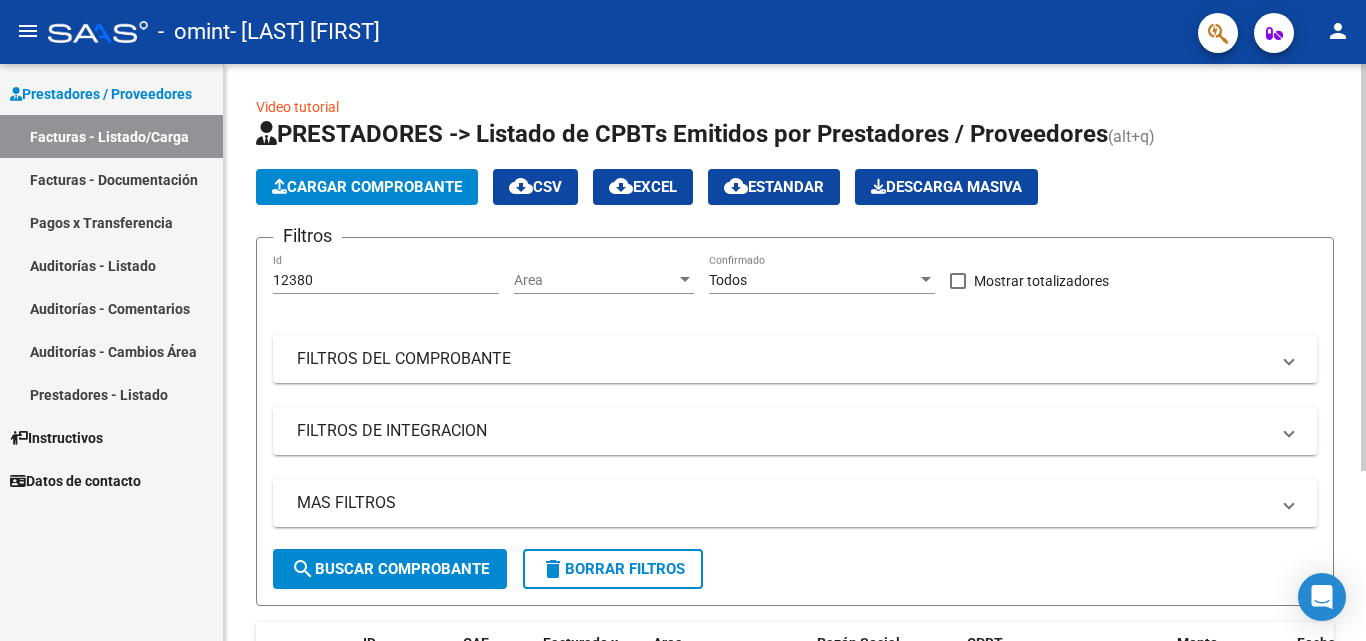 scroll, scrollTop: 241, scrollLeft: 0, axis: vertical 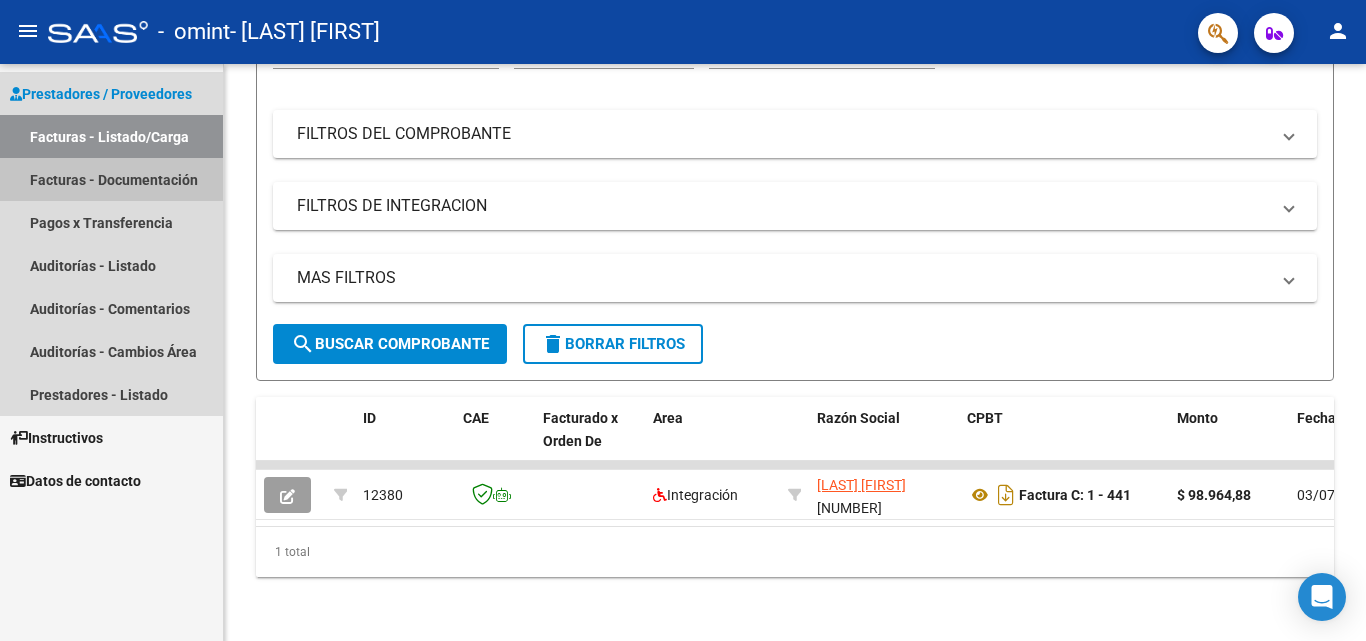 click on "Facturas - Documentación" at bounding box center [111, 179] 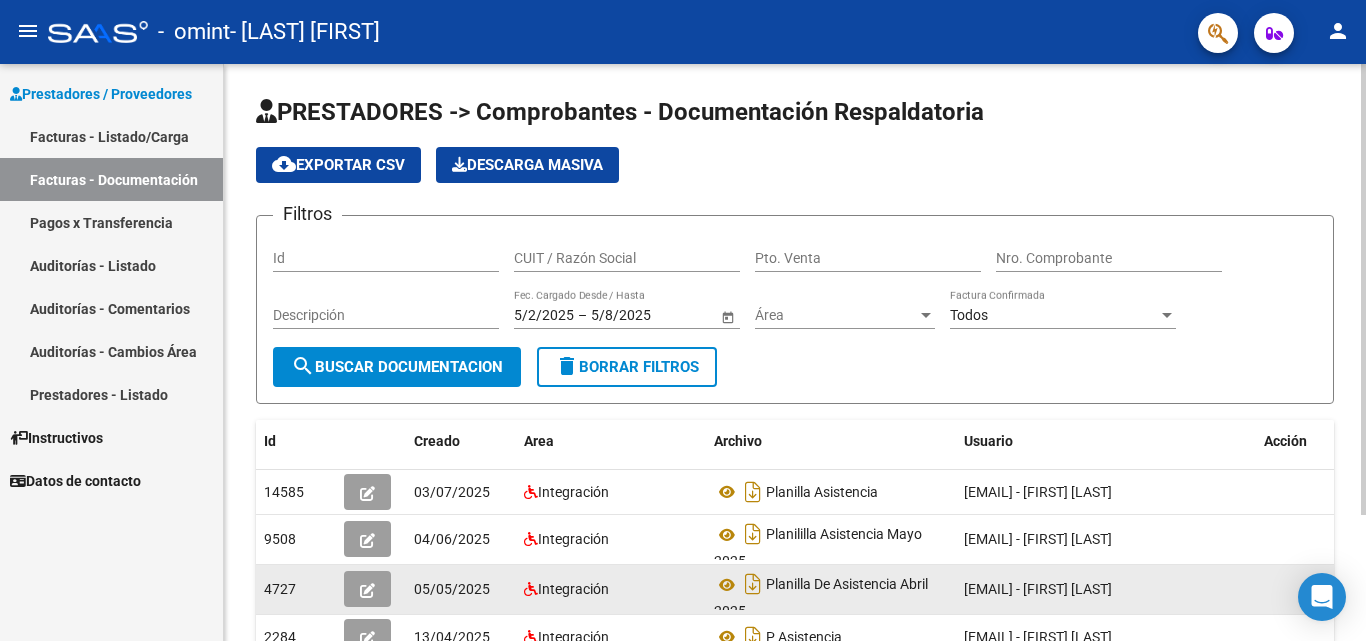 scroll, scrollTop: 100, scrollLeft: 0, axis: vertical 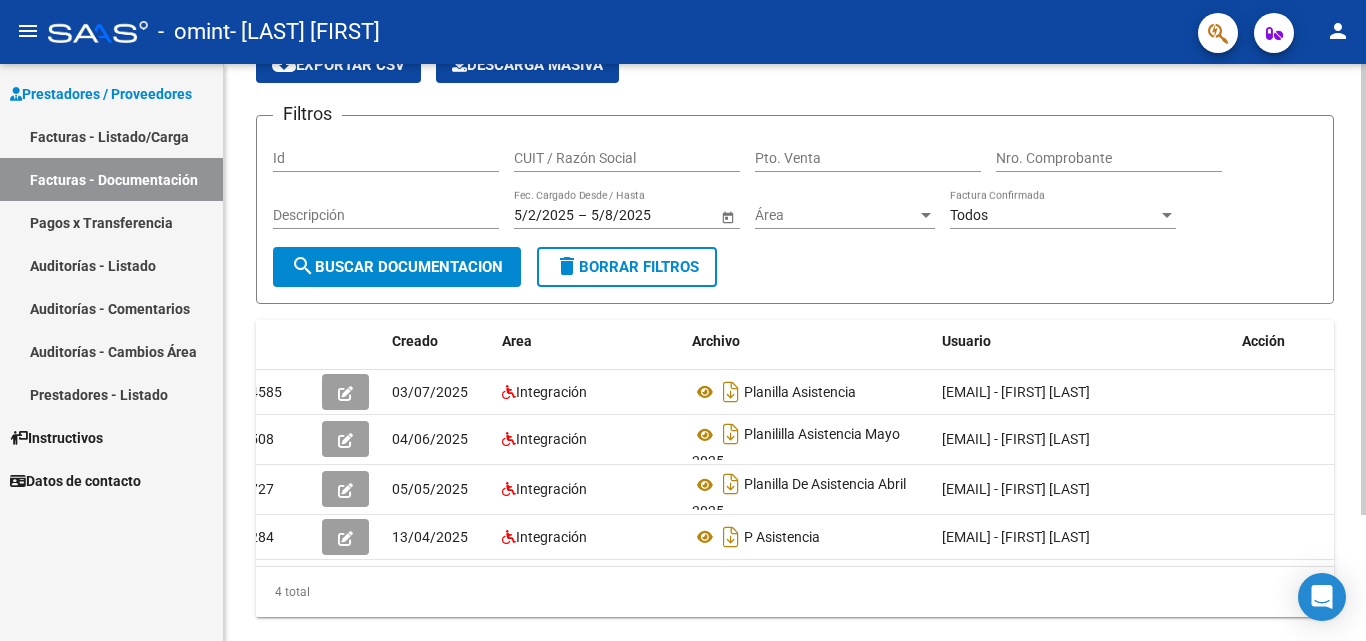 drag, startPoint x: 453, startPoint y: 571, endPoint x: 399, endPoint y: 589, distance: 56.920998 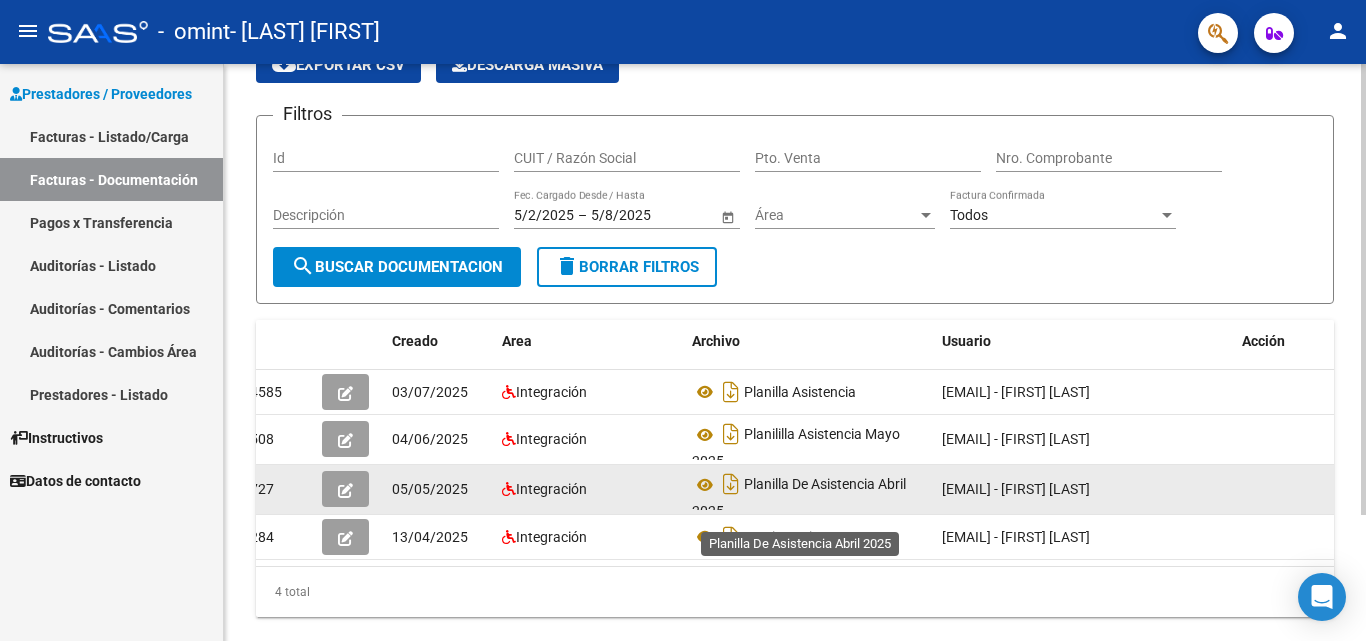 scroll, scrollTop: 13, scrollLeft: 0, axis: vertical 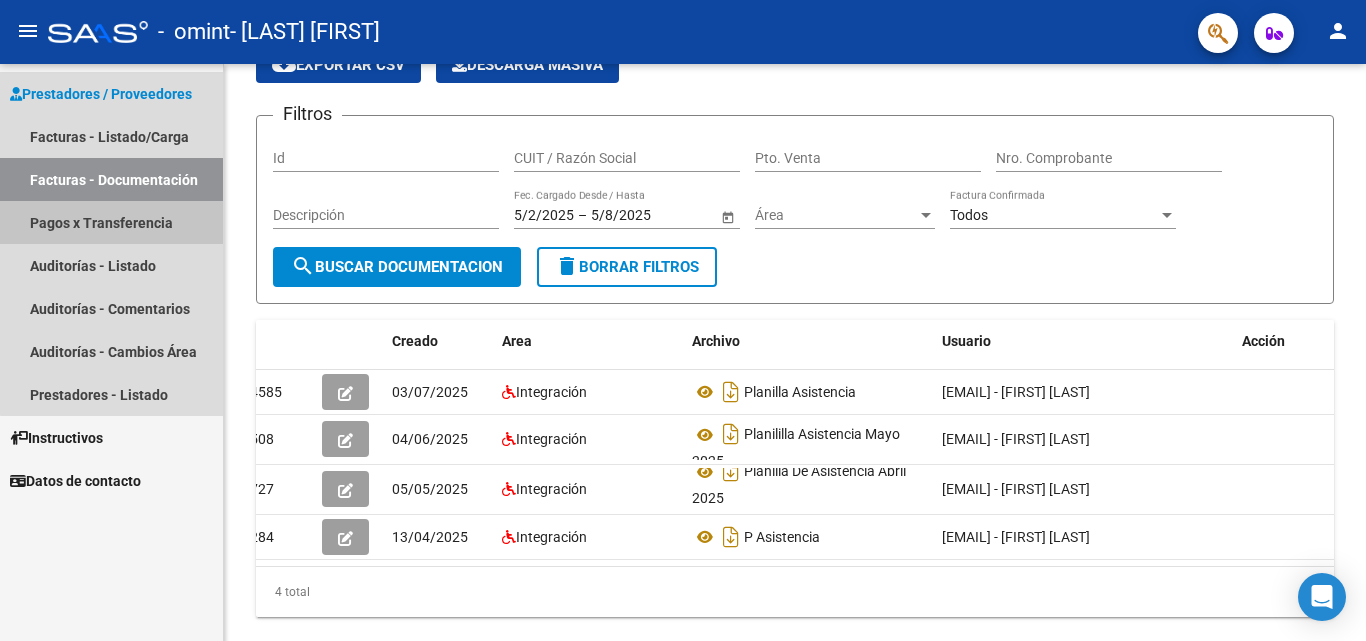 click on "Pagos x Transferencia" at bounding box center [111, 222] 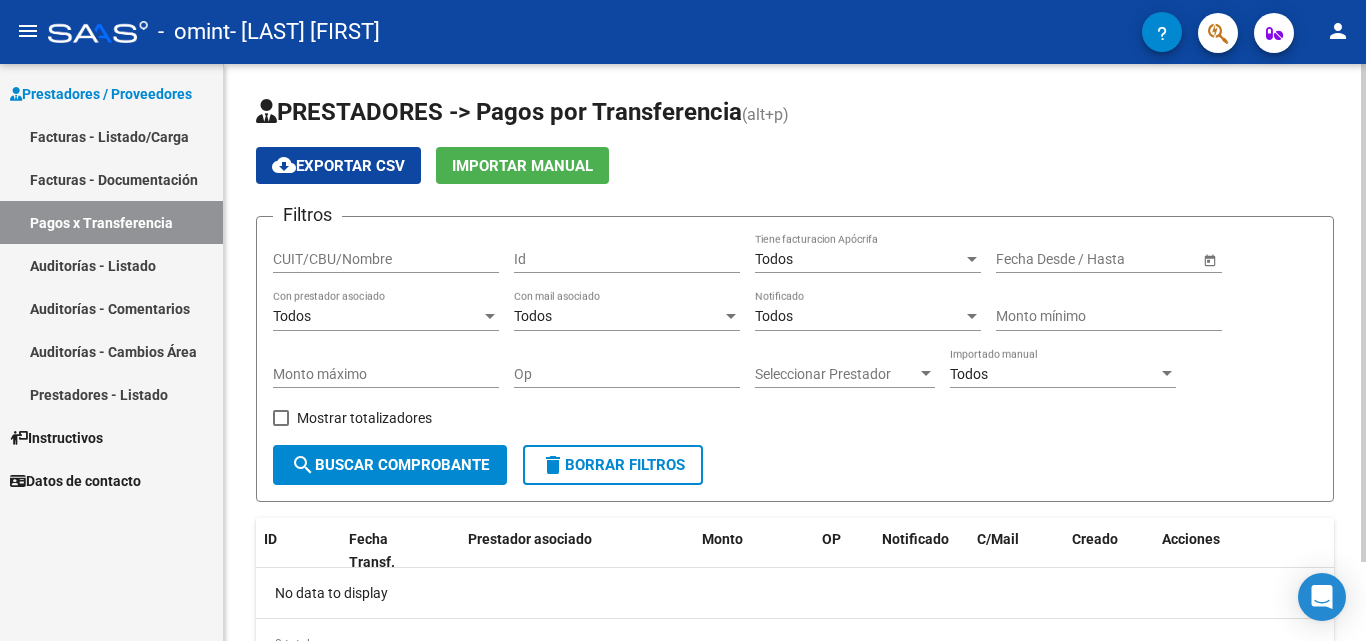 scroll, scrollTop: 92, scrollLeft: 0, axis: vertical 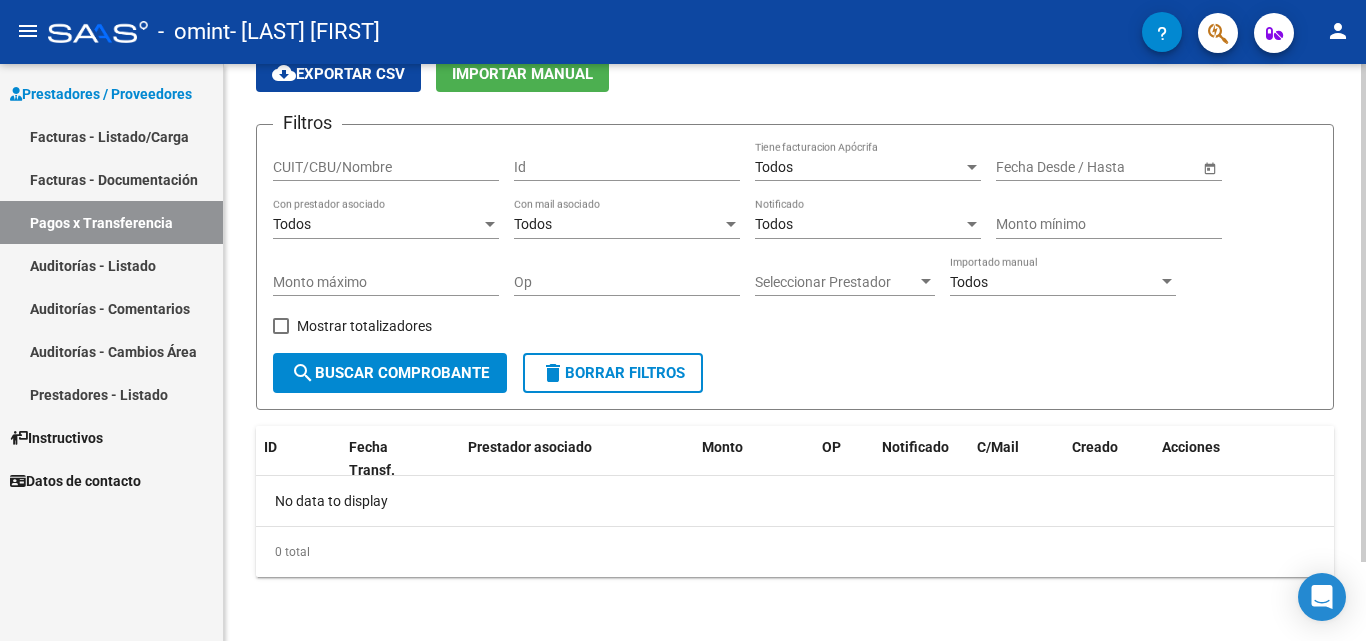 click on "search  Buscar Comprobante" 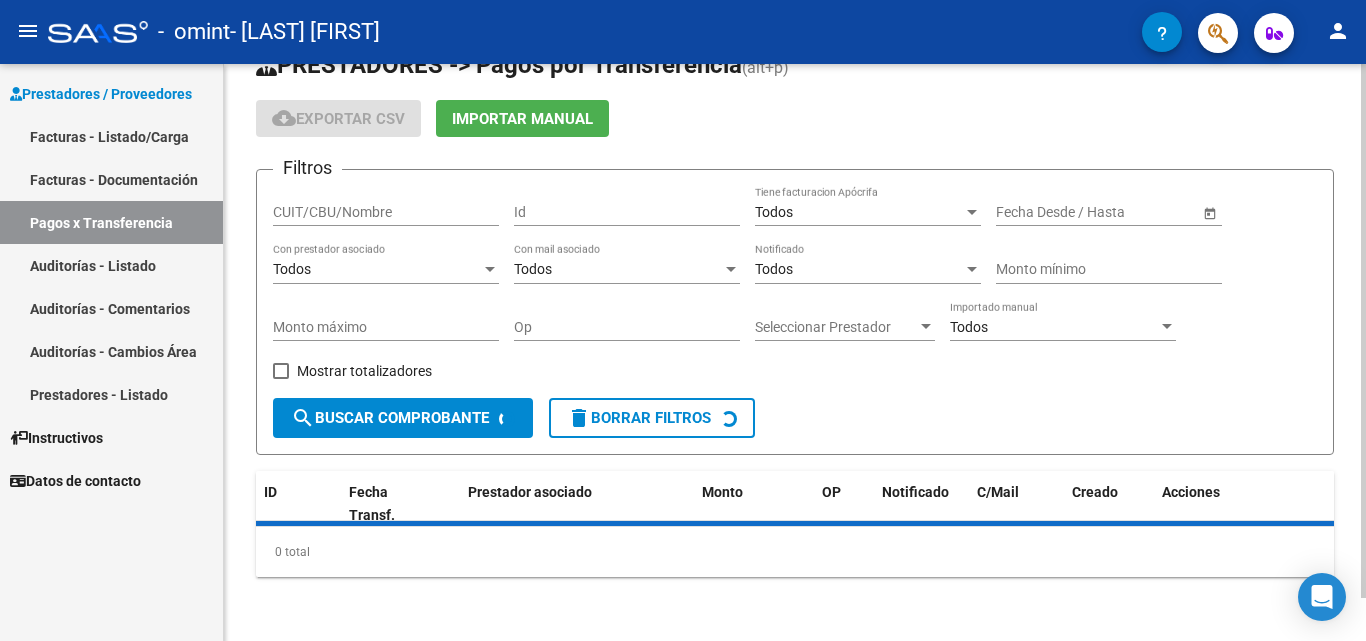 scroll, scrollTop: 92, scrollLeft: 0, axis: vertical 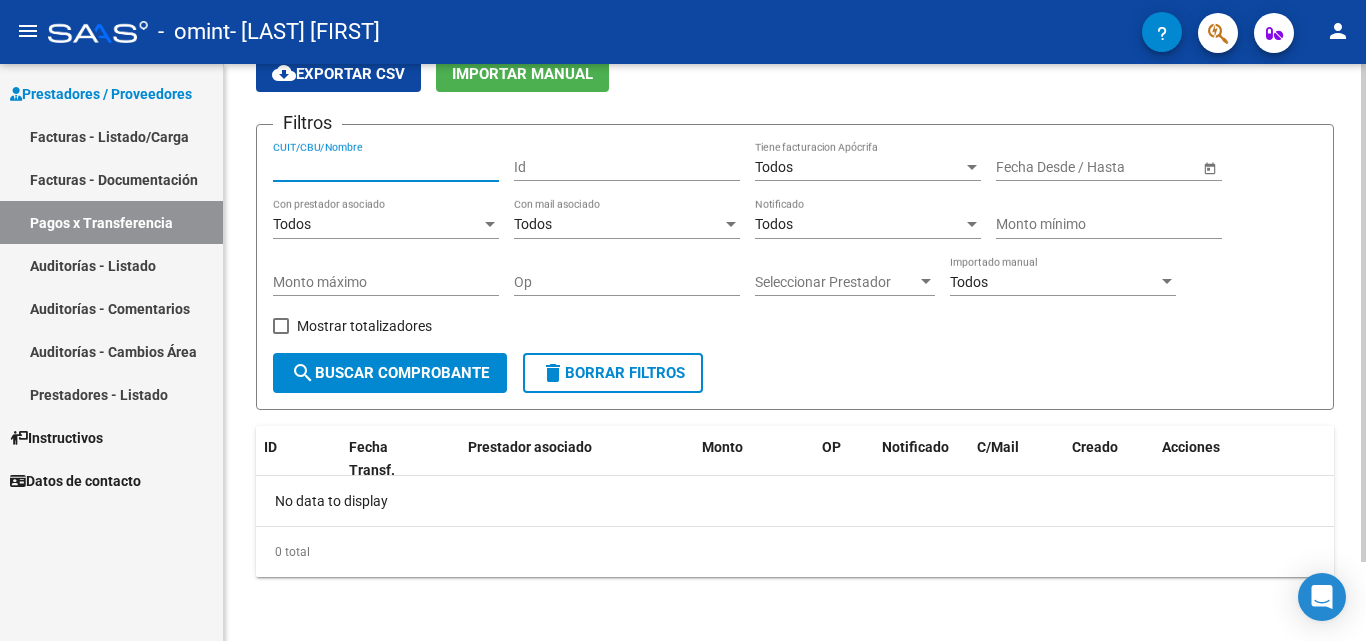 click on "CUIT/CBU/Nombre" at bounding box center [386, 167] 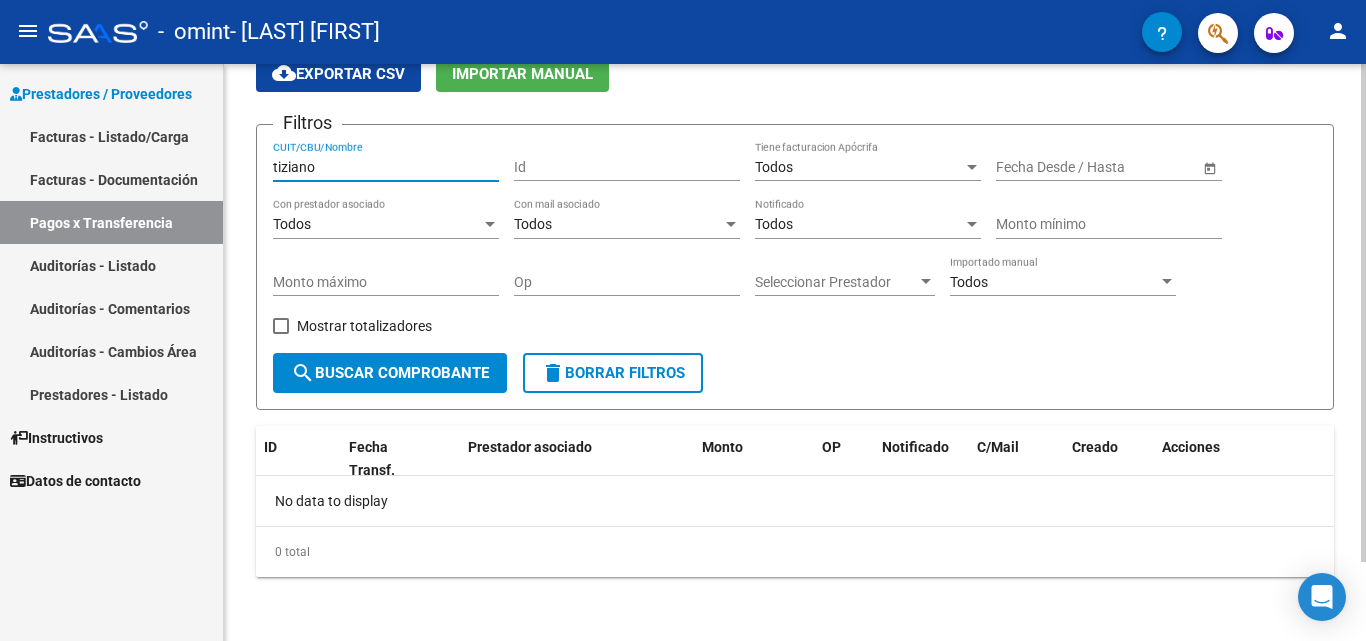 type on "tiziano" 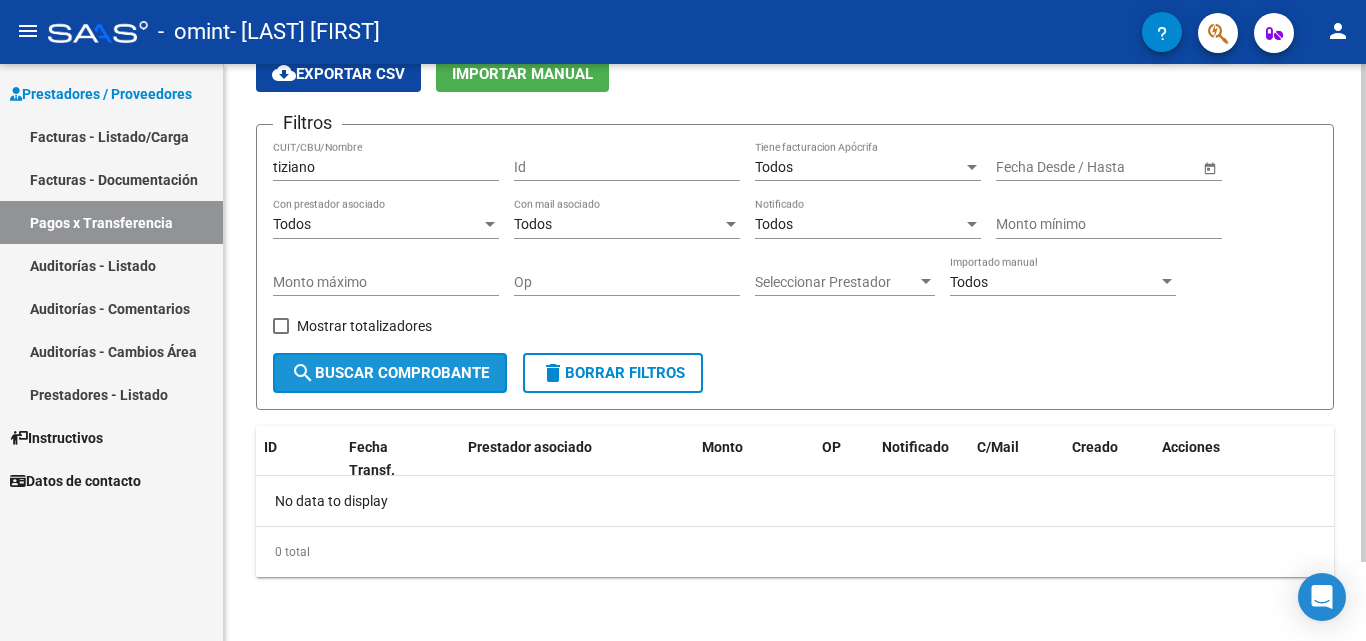 click on "search  Buscar Comprobante" 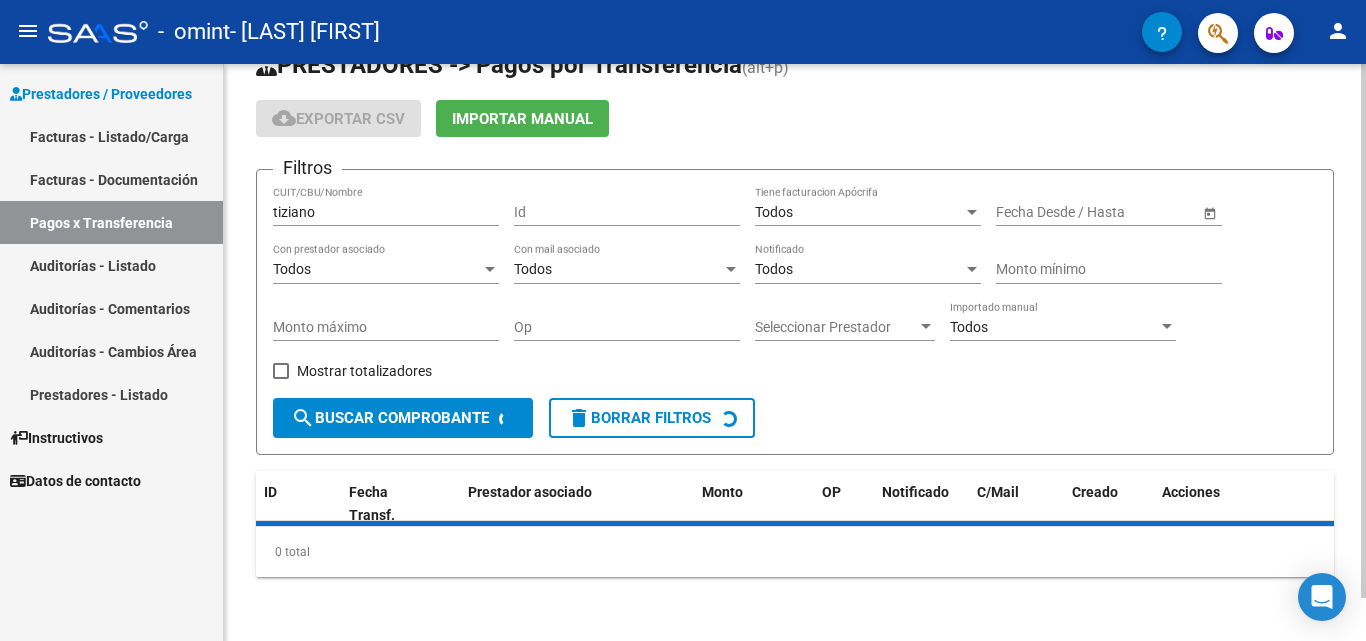 scroll, scrollTop: 92, scrollLeft: 0, axis: vertical 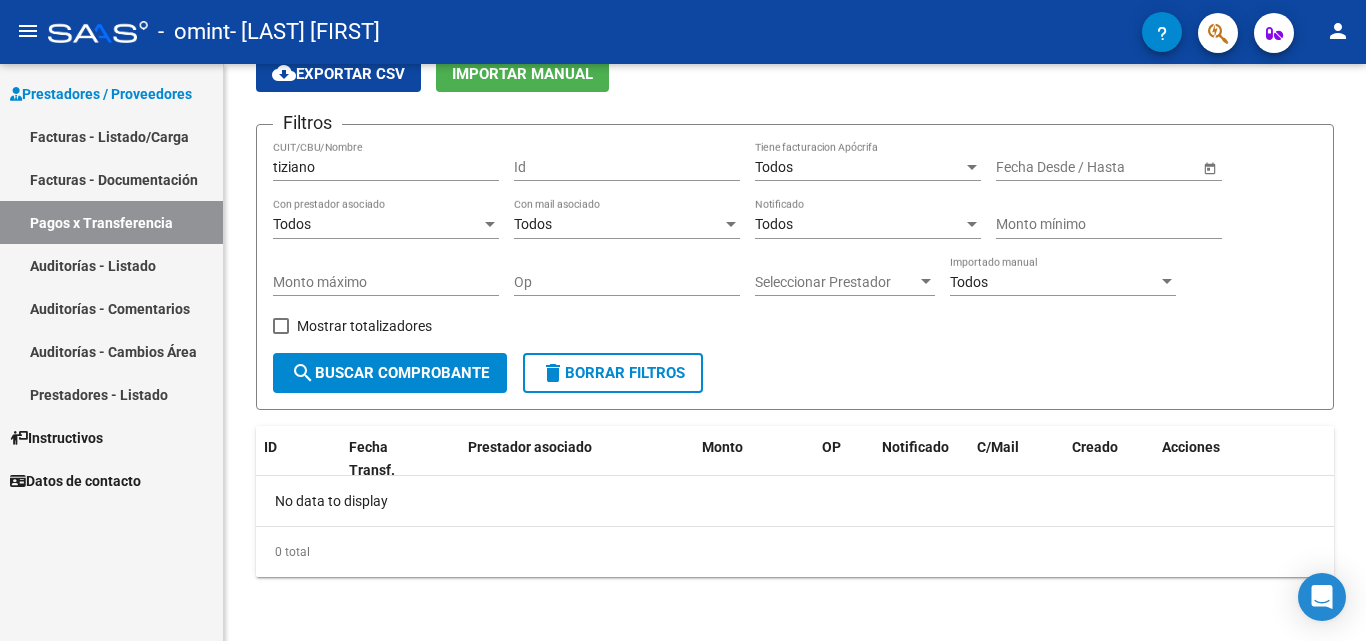 click on "Facturas - Documentación" at bounding box center [111, 179] 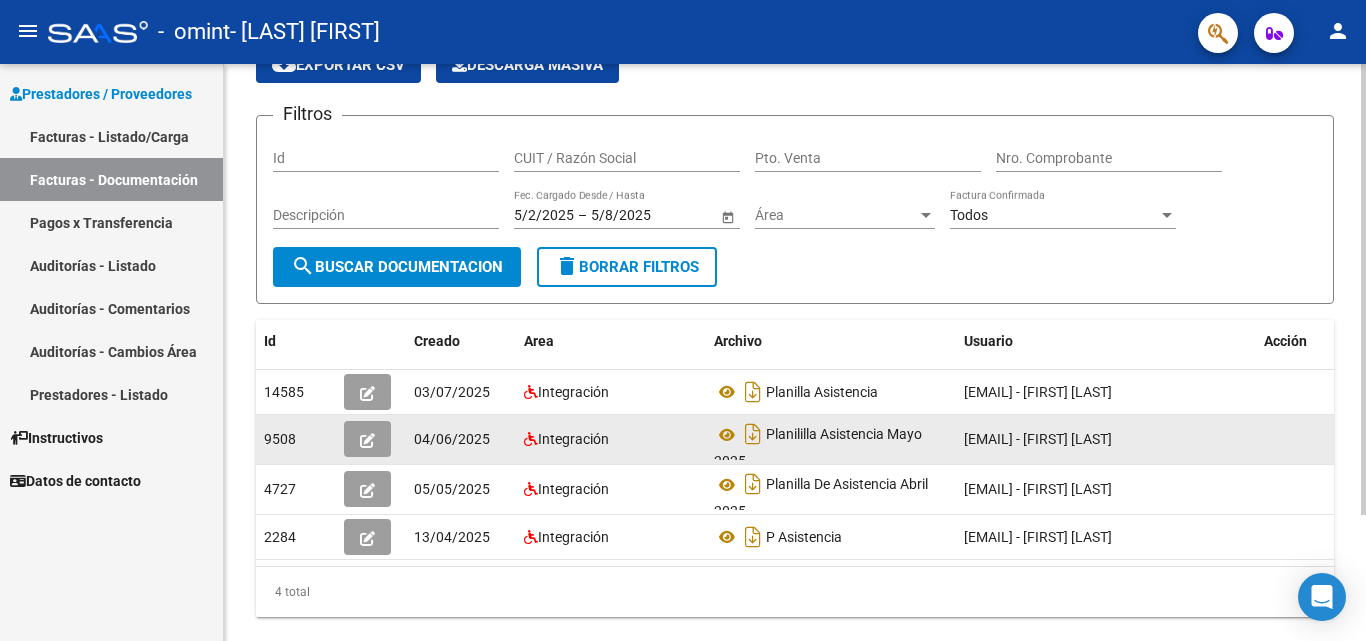 scroll, scrollTop: 161, scrollLeft: 0, axis: vertical 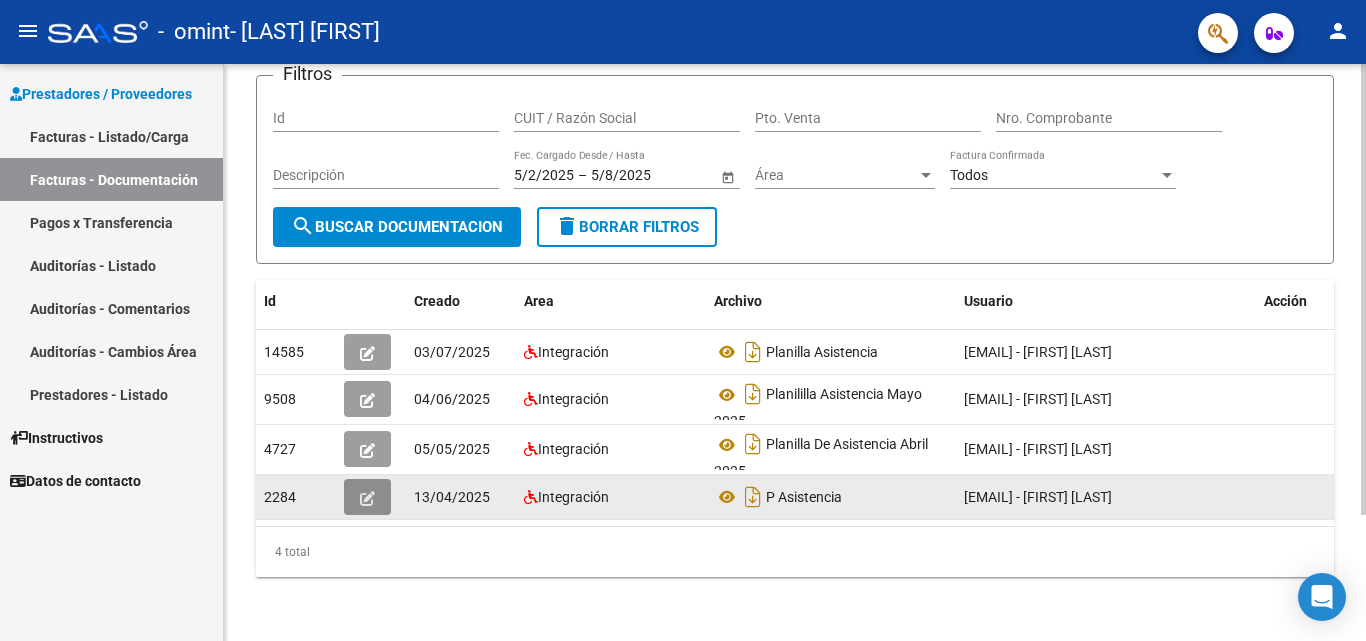 click 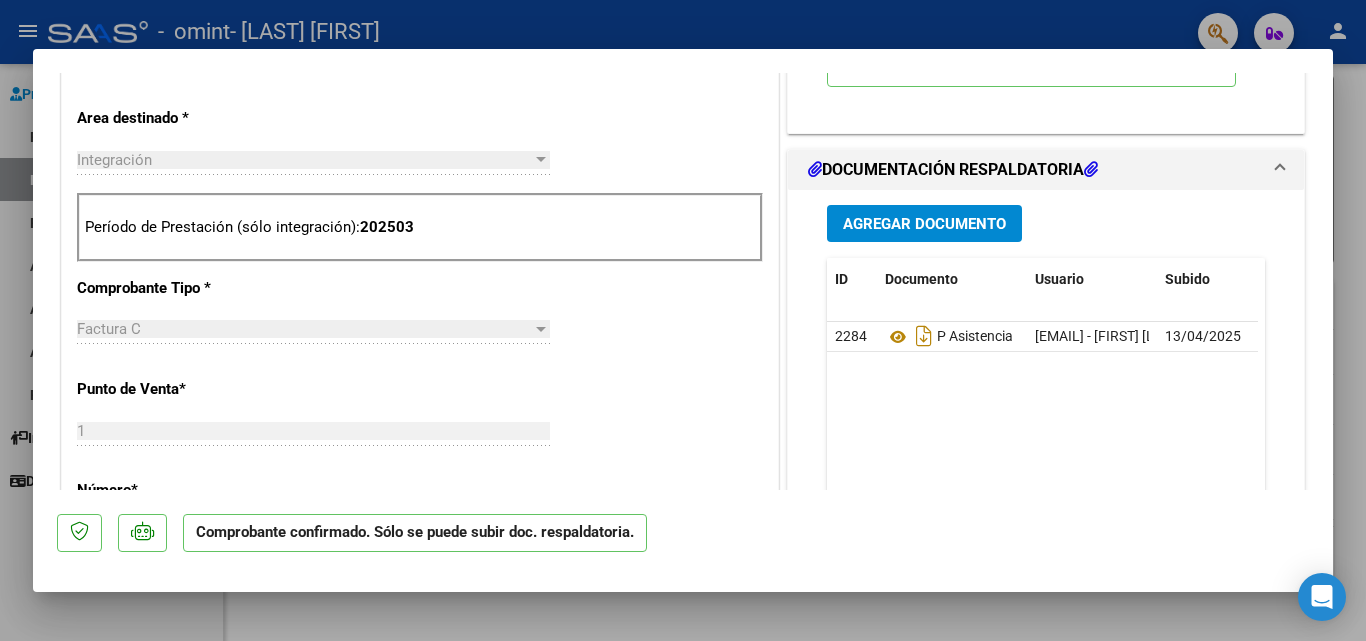 scroll, scrollTop: 675, scrollLeft: 0, axis: vertical 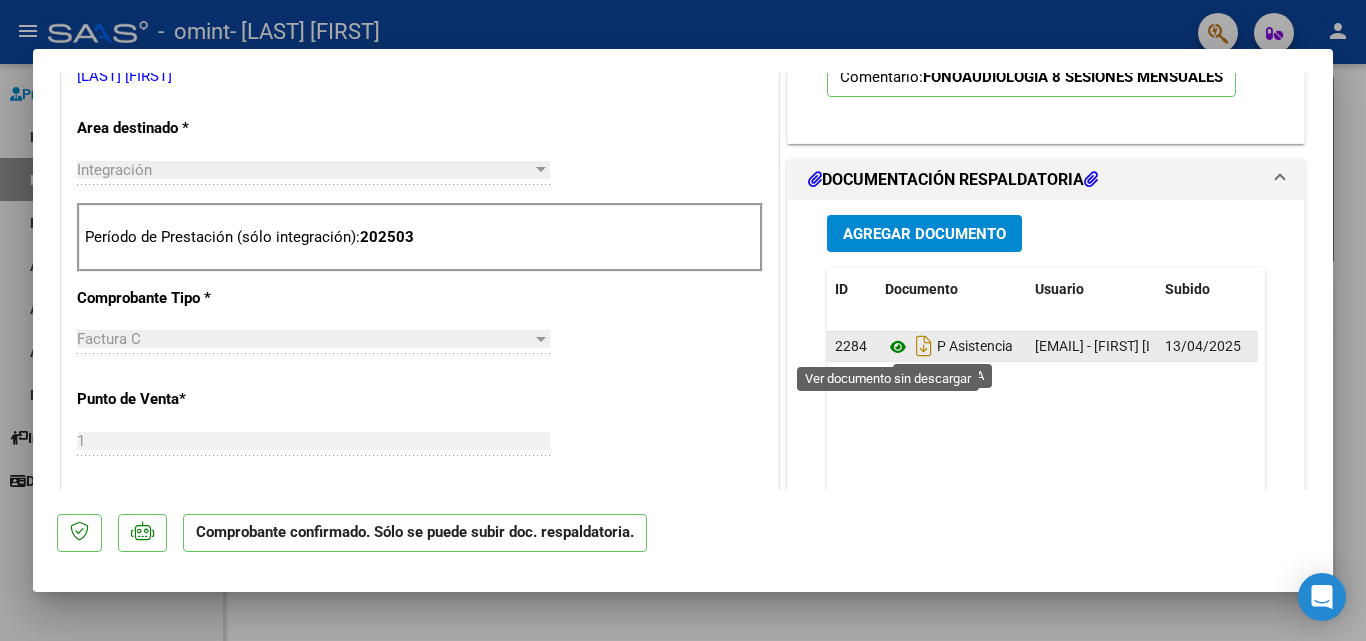 click 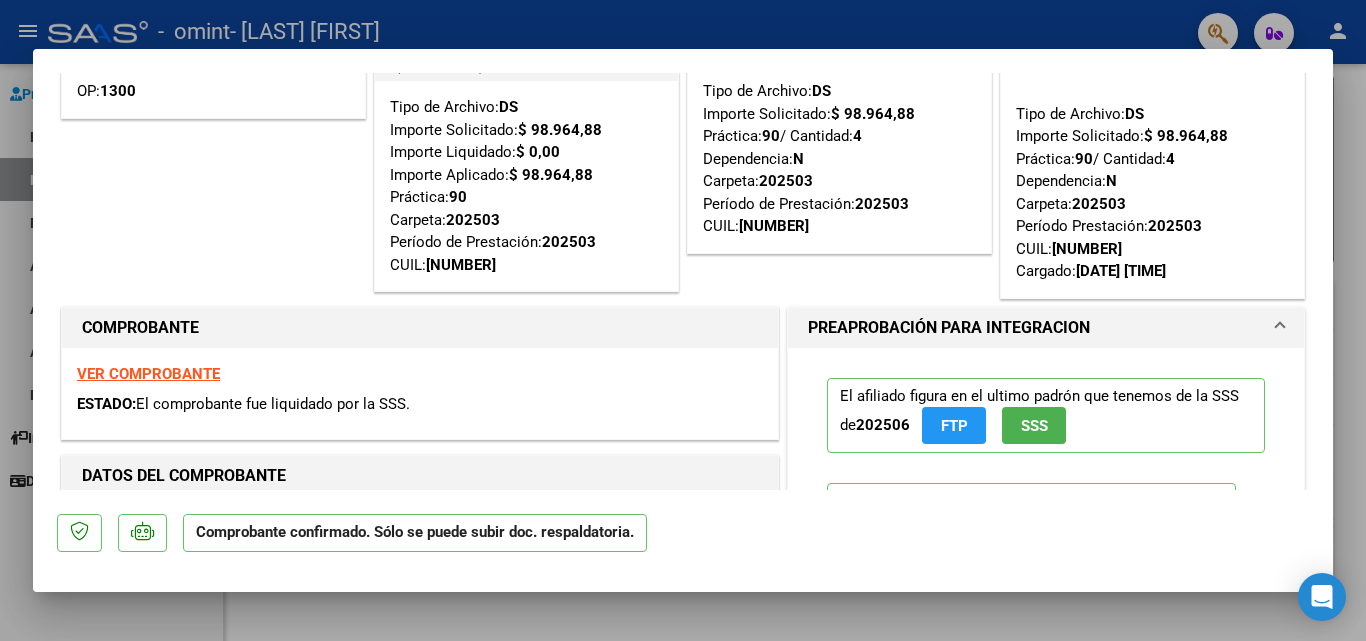 scroll, scrollTop: 0, scrollLeft: 0, axis: both 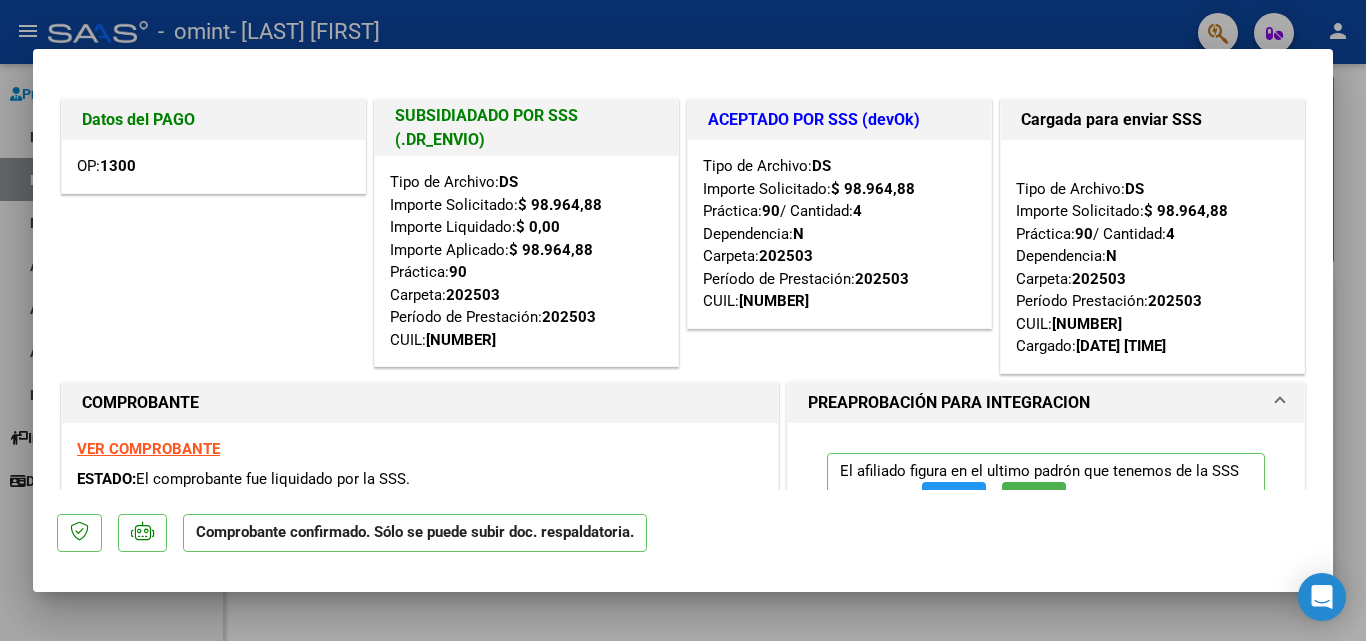 click at bounding box center (683, 320) 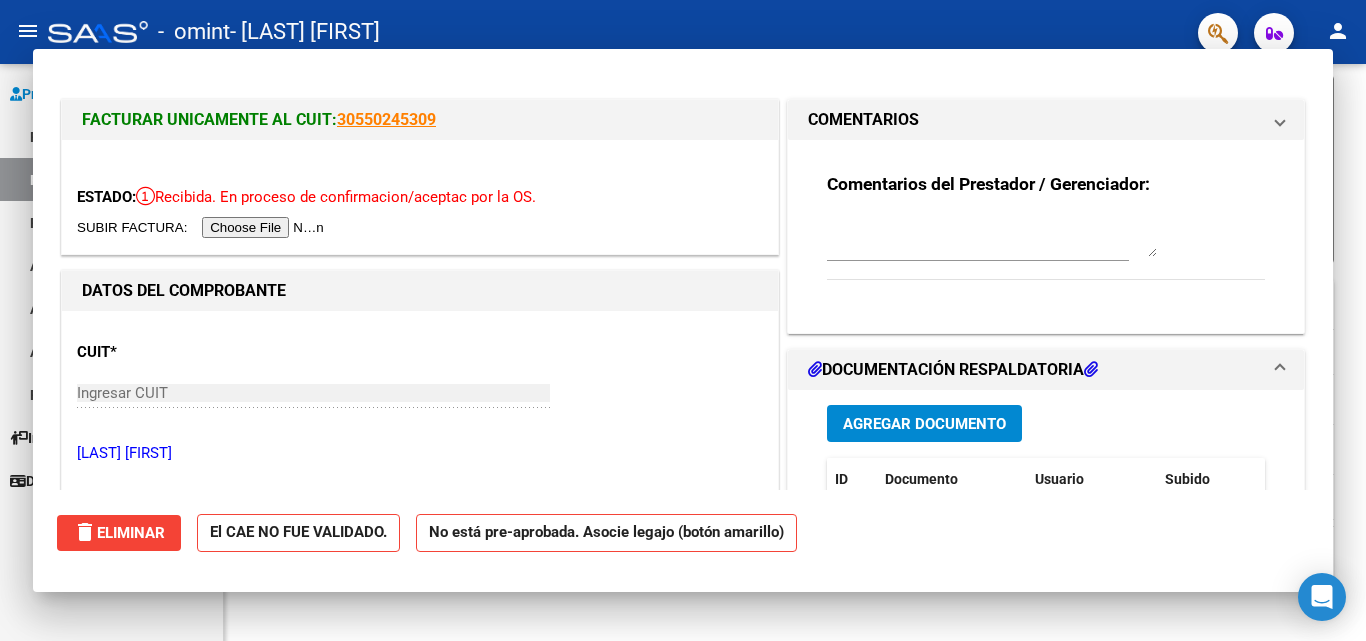 scroll, scrollTop: 161, scrollLeft: 0, axis: vertical 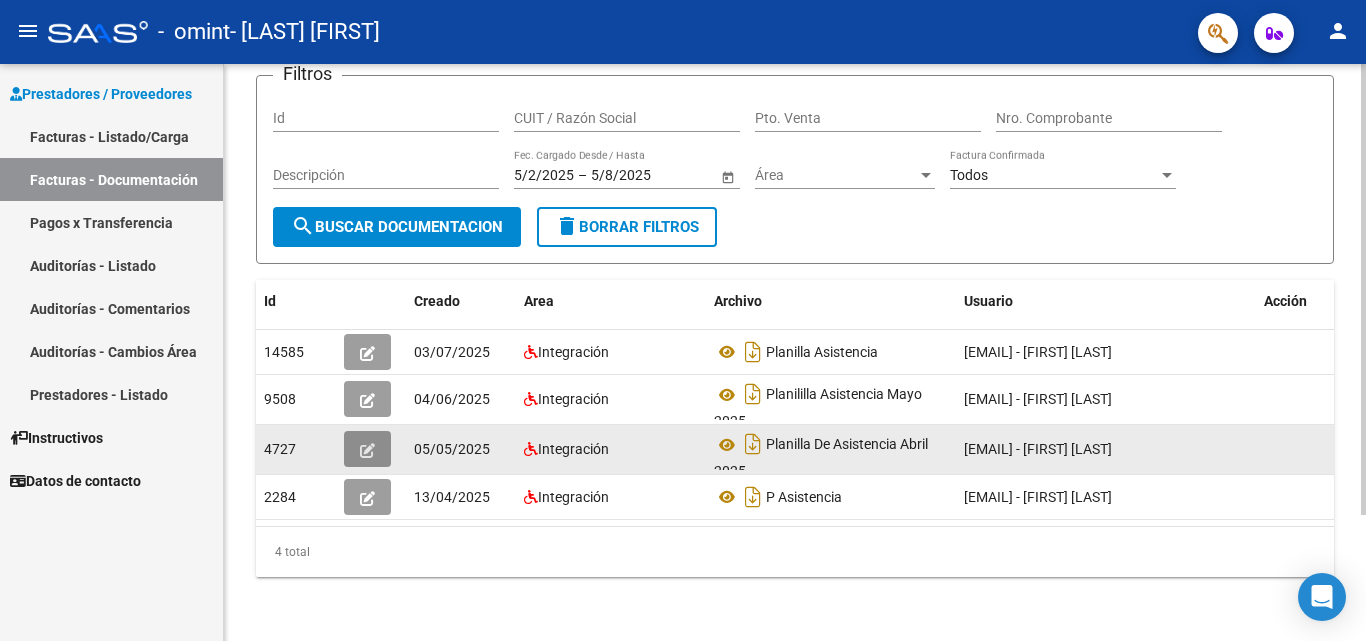 click 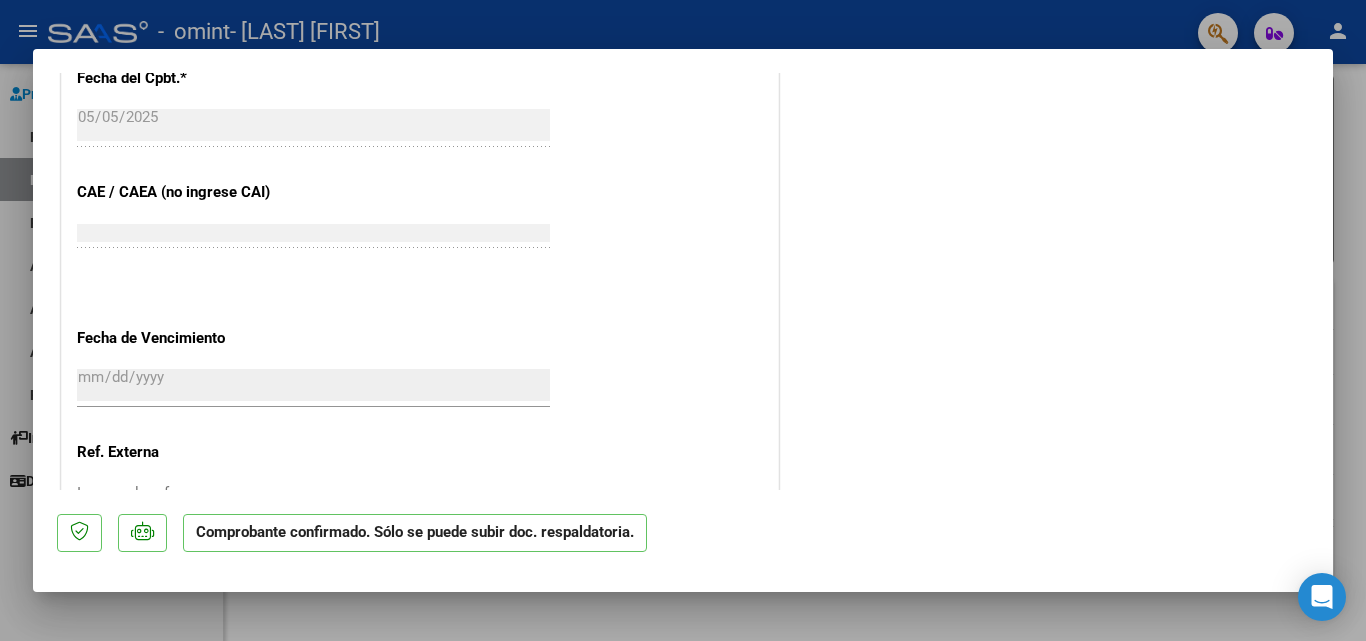 scroll, scrollTop: 1400, scrollLeft: 0, axis: vertical 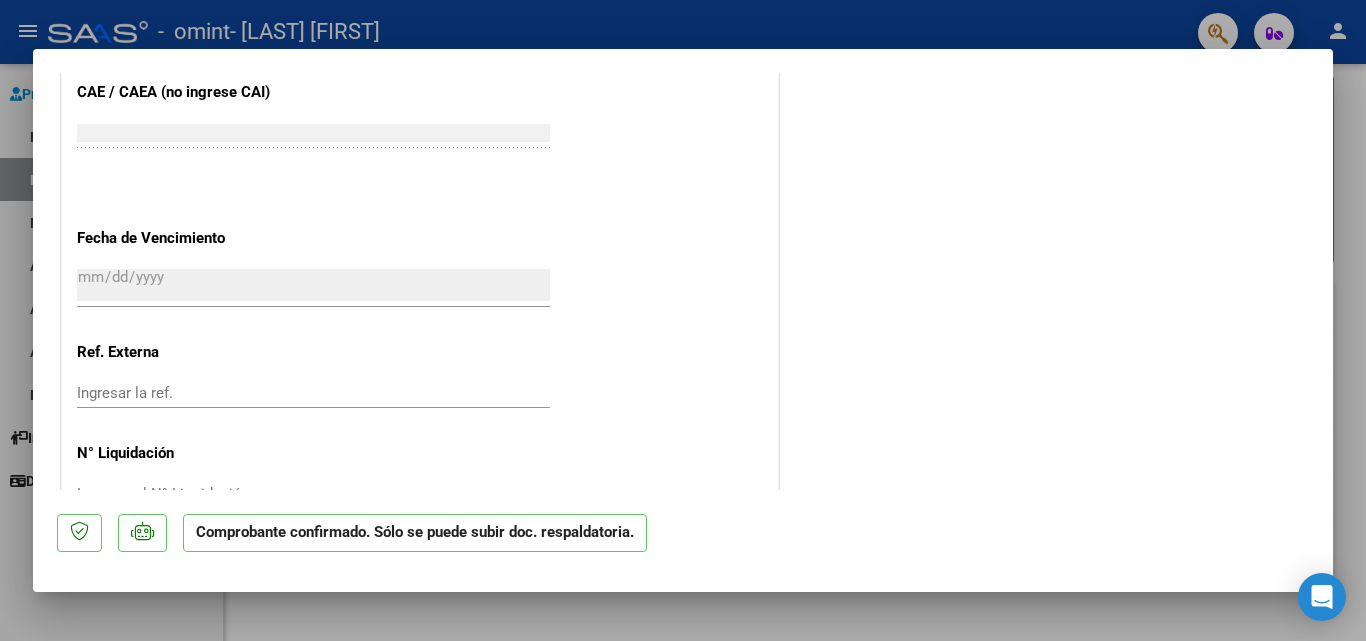 click at bounding box center (683, 320) 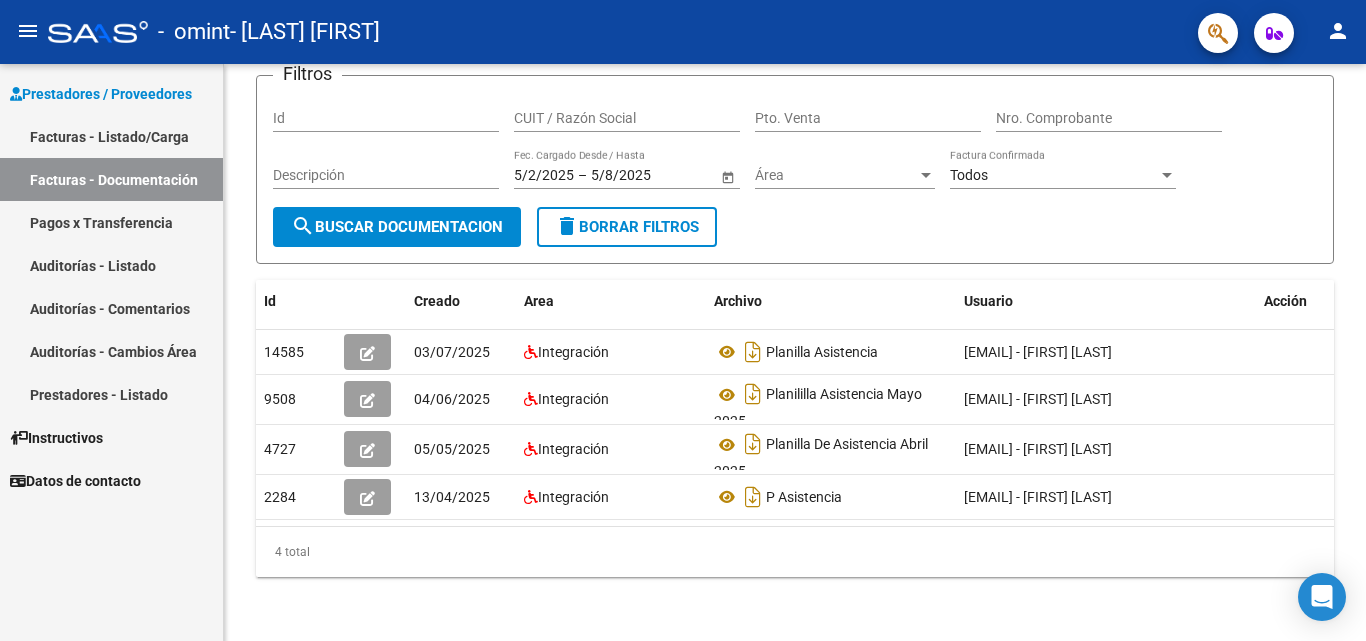 scroll, scrollTop: 161, scrollLeft: 0, axis: vertical 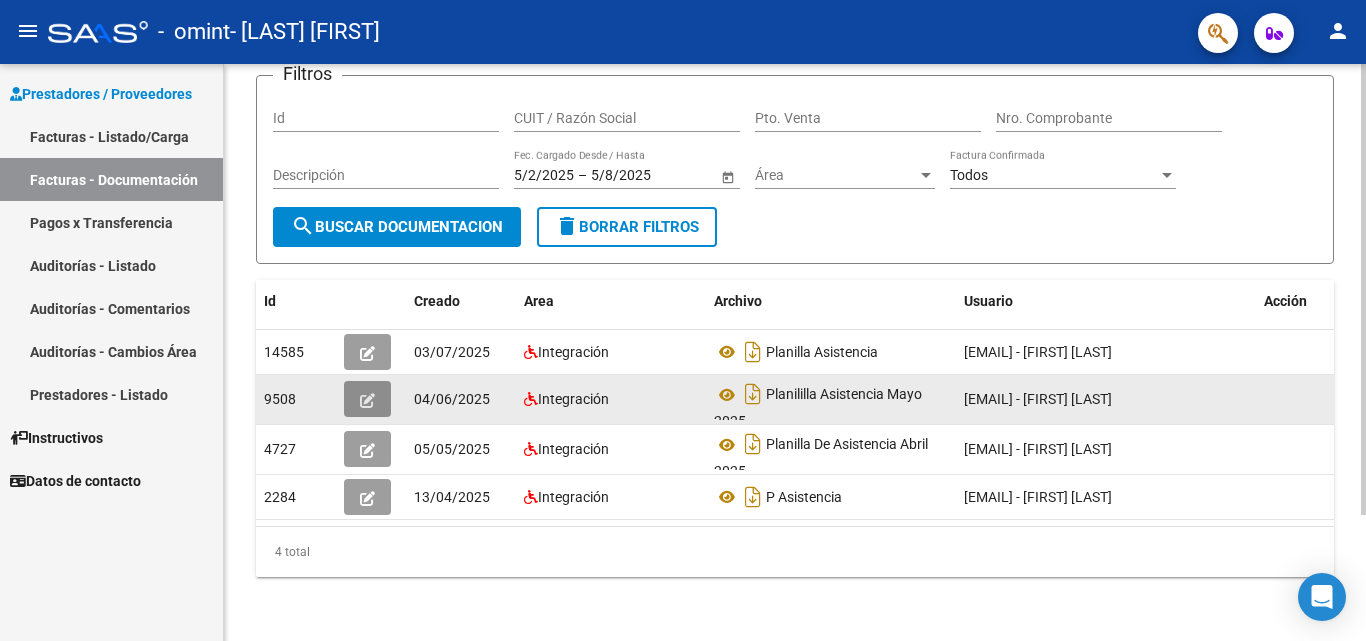 click 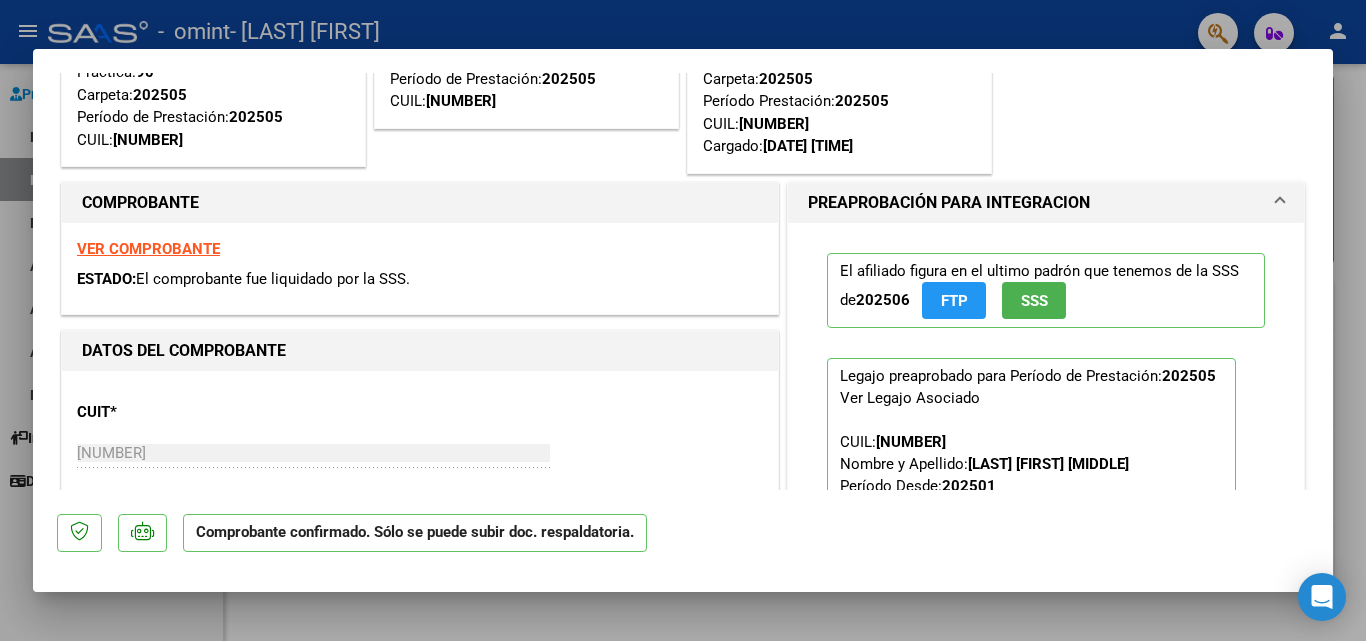 scroll, scrollTop: 0, scrollLeft: 0, axis: both 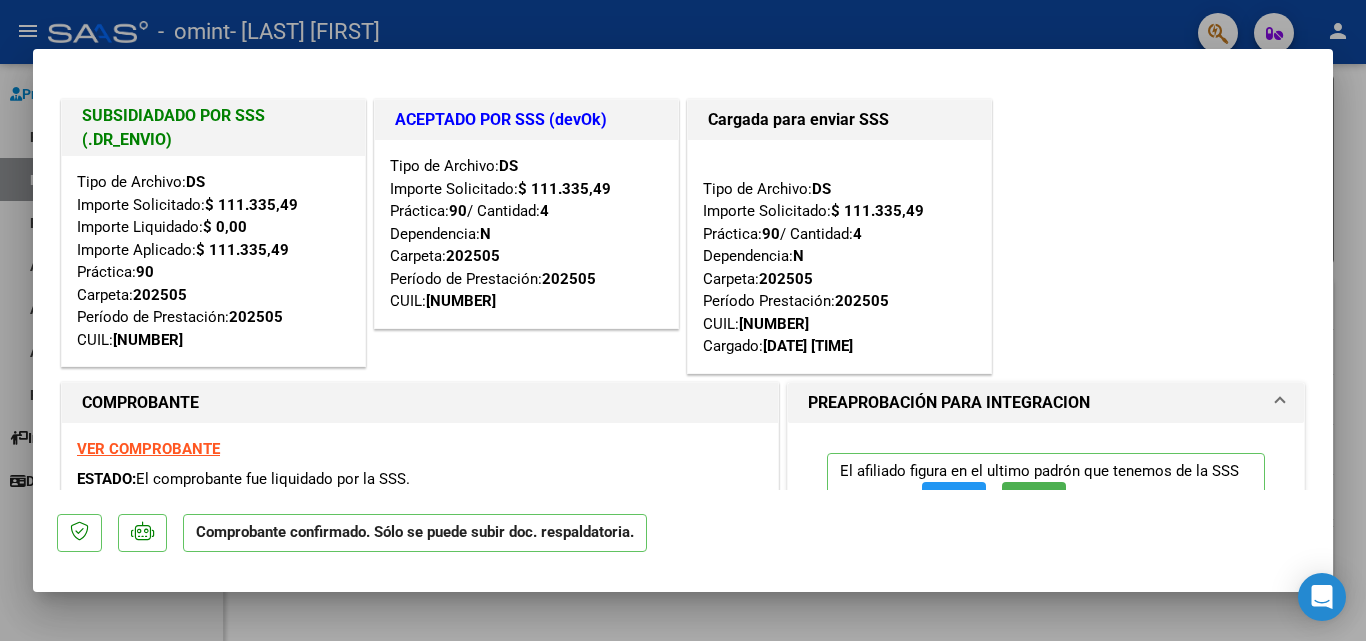 click at bounding box center [683, 320] 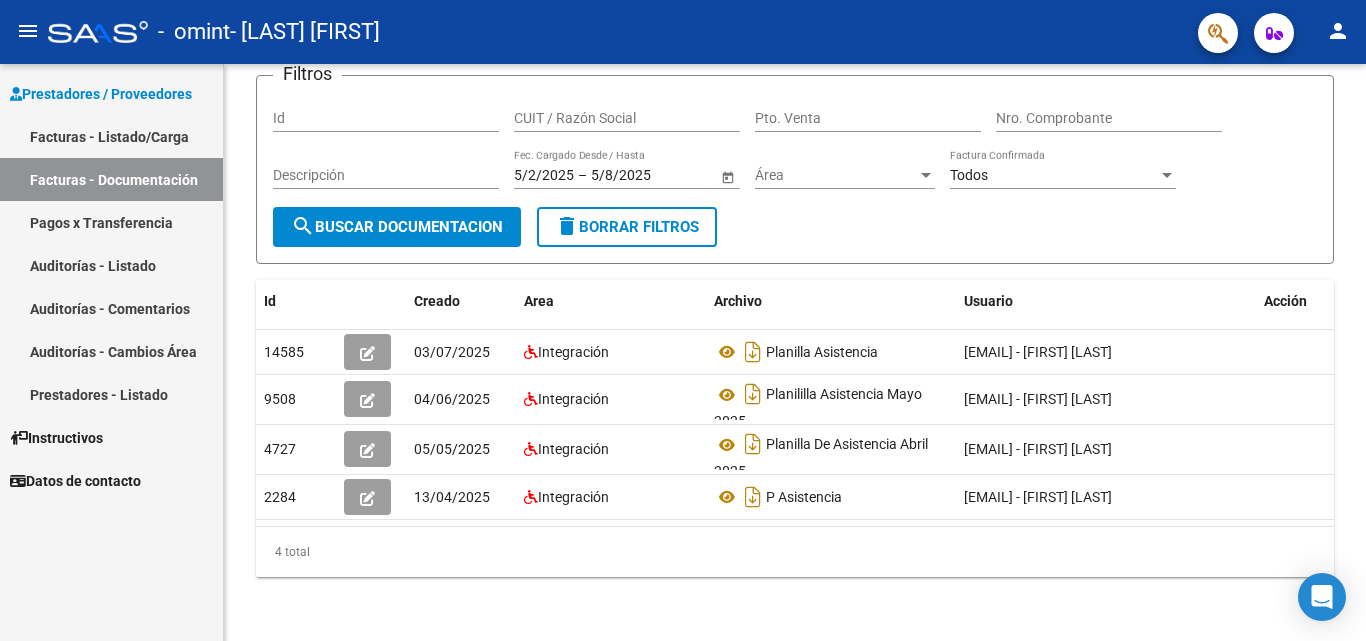 scroll, scrollTop: 161, scrollLeft: 0, axis: vertical 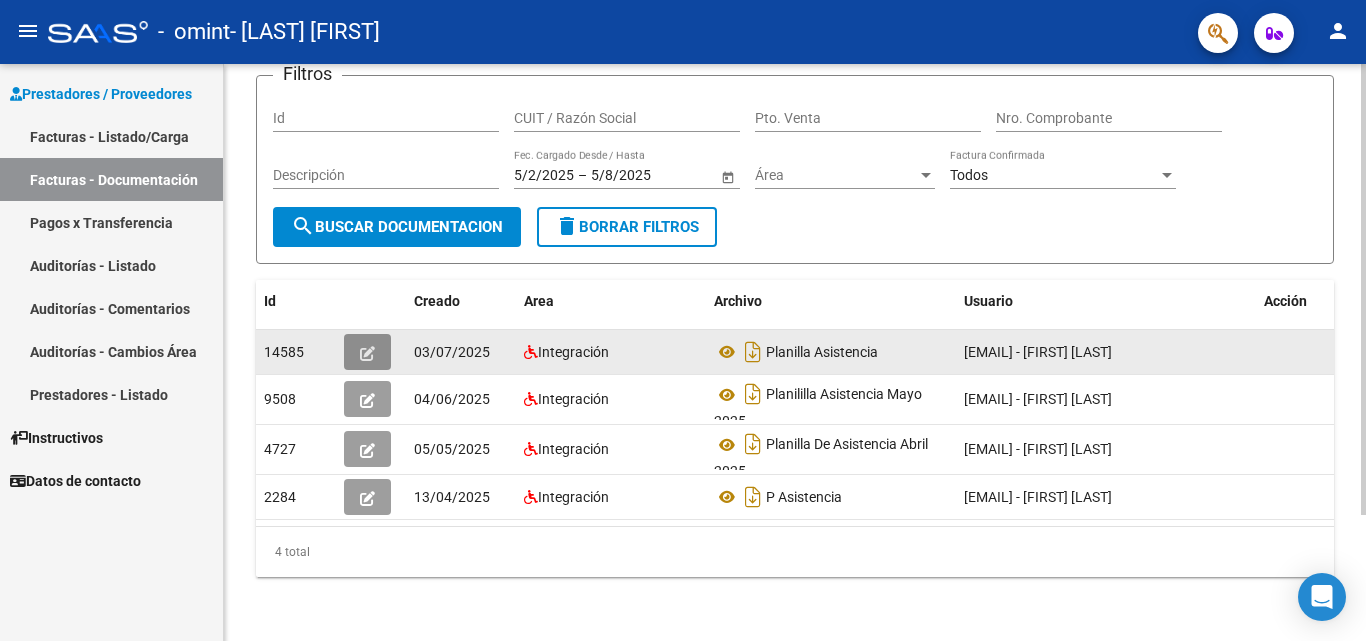 click 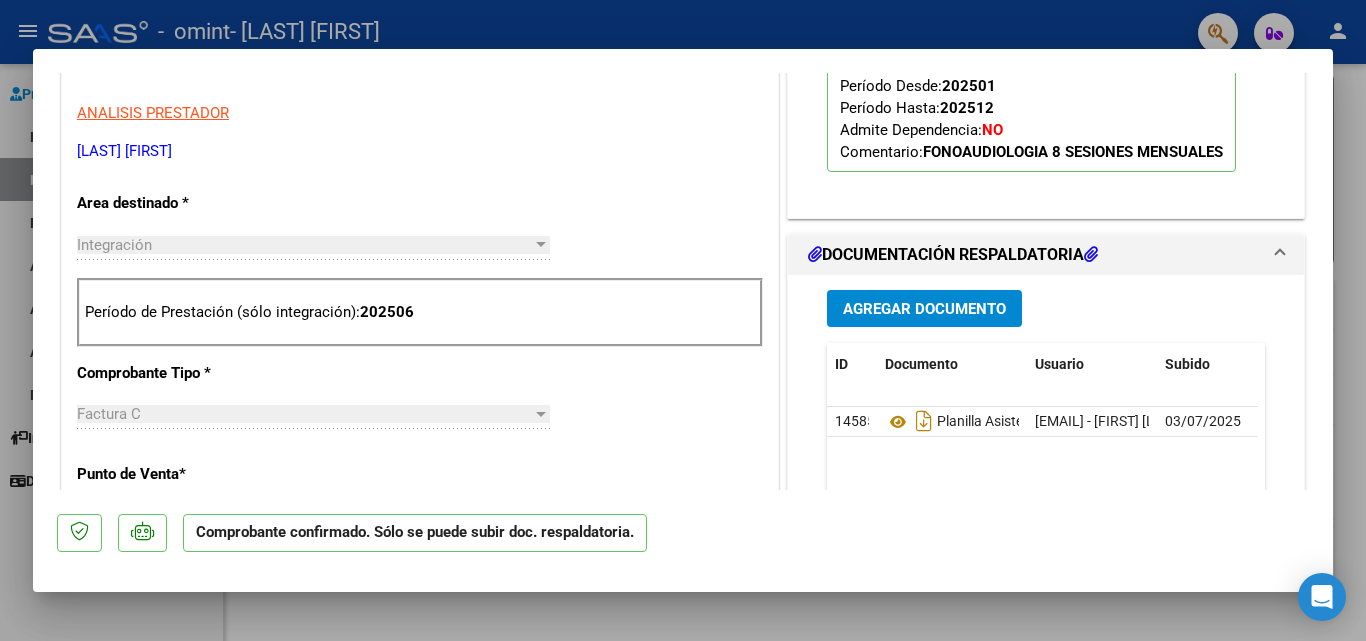 scroll, scrollTop: 100, scrollLeft: 0, axis: vertical 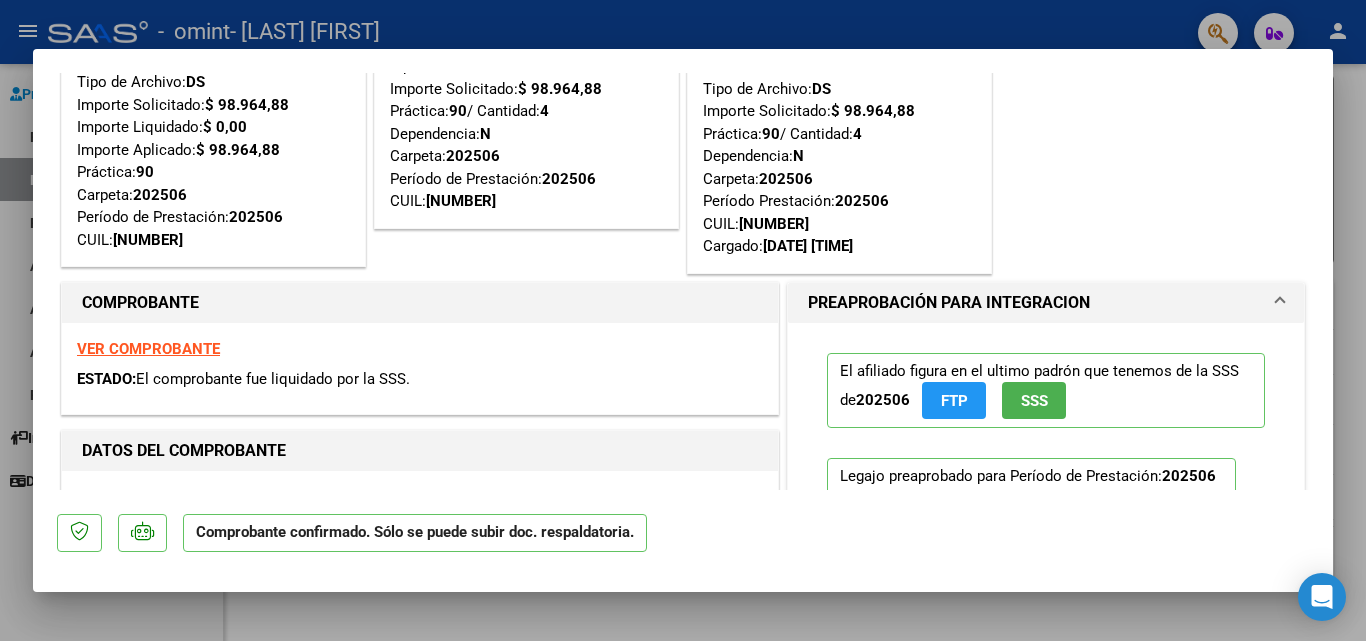 click at bounding box center [683, 320] 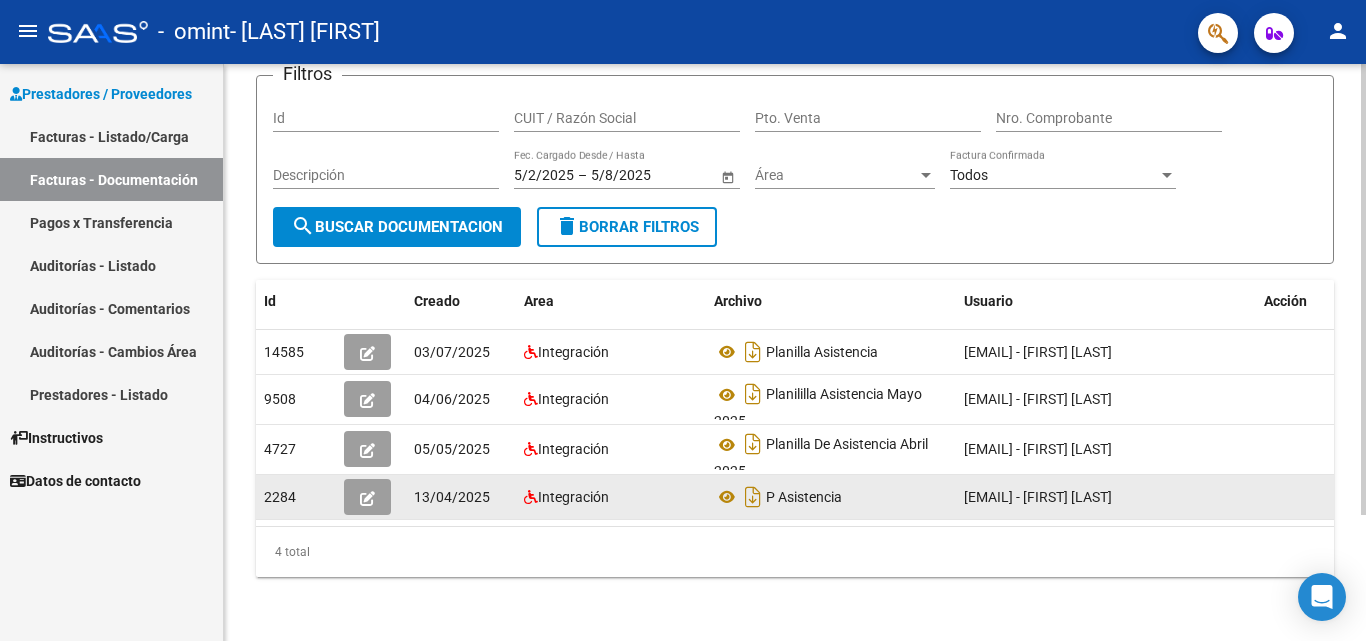 scroll, scrollTop: 161, scrollLeft: 0, axis: vertical 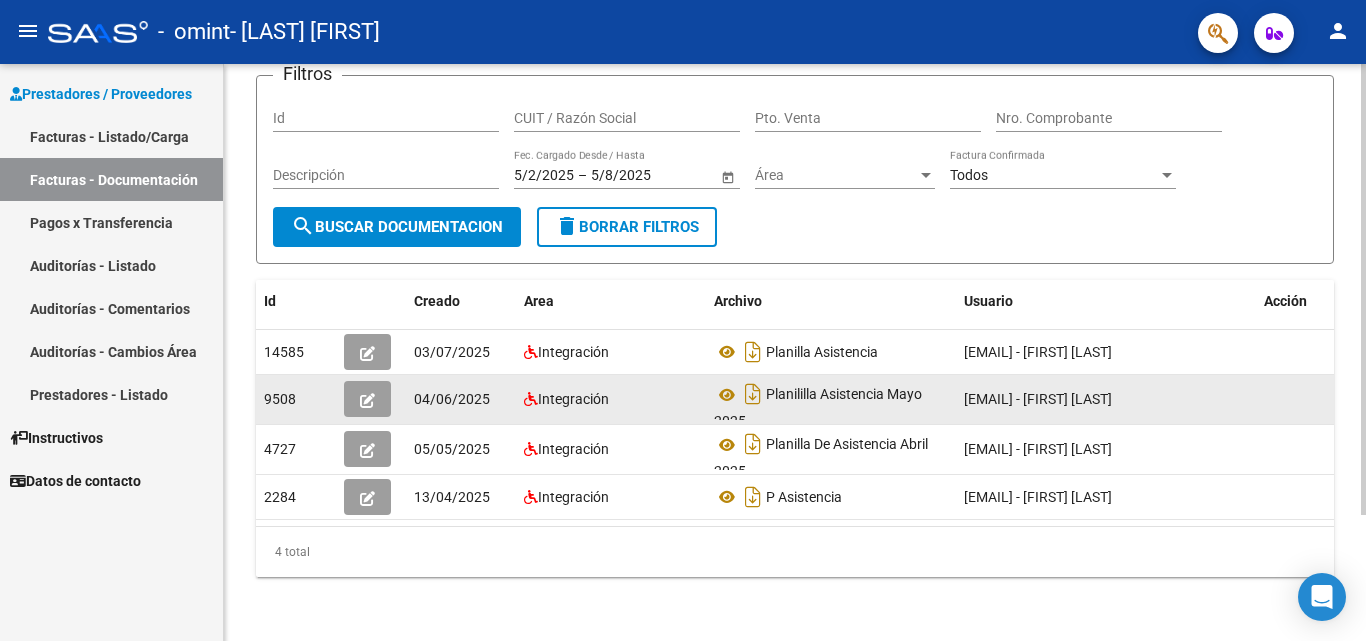 click 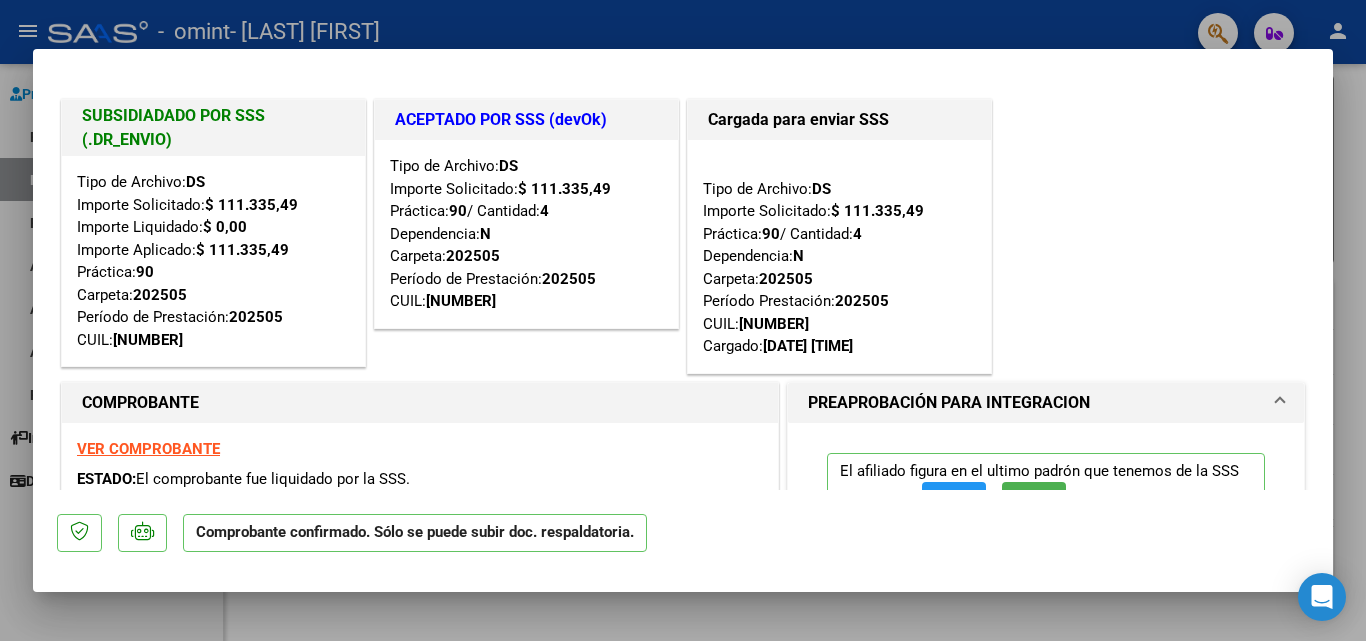 click at bounding box center [683, 320] 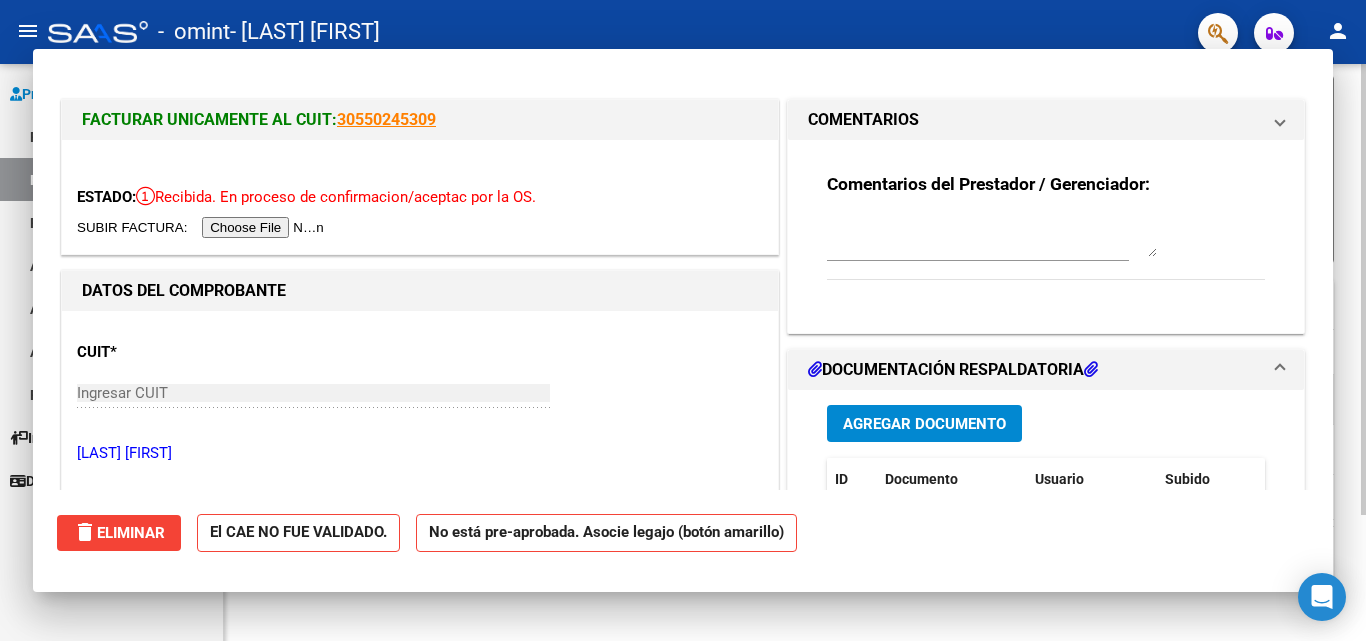 scroll, scrollTop: 161, scrollLeft: 0, axis: vertical 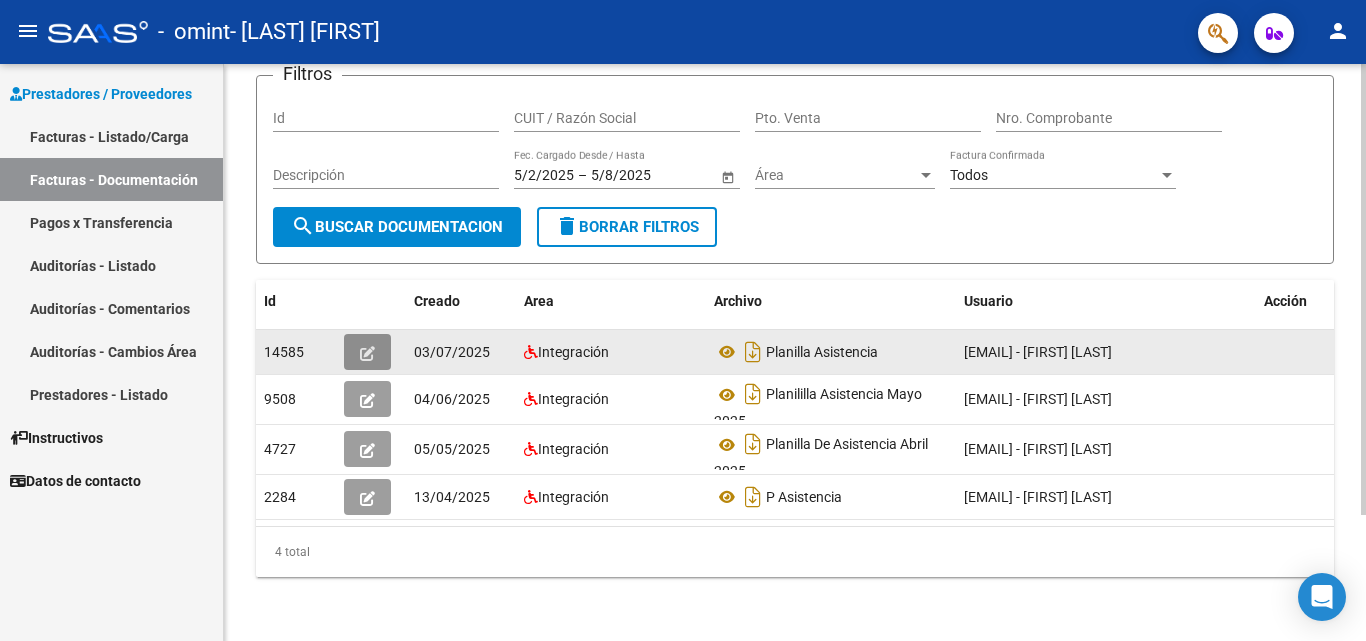 click 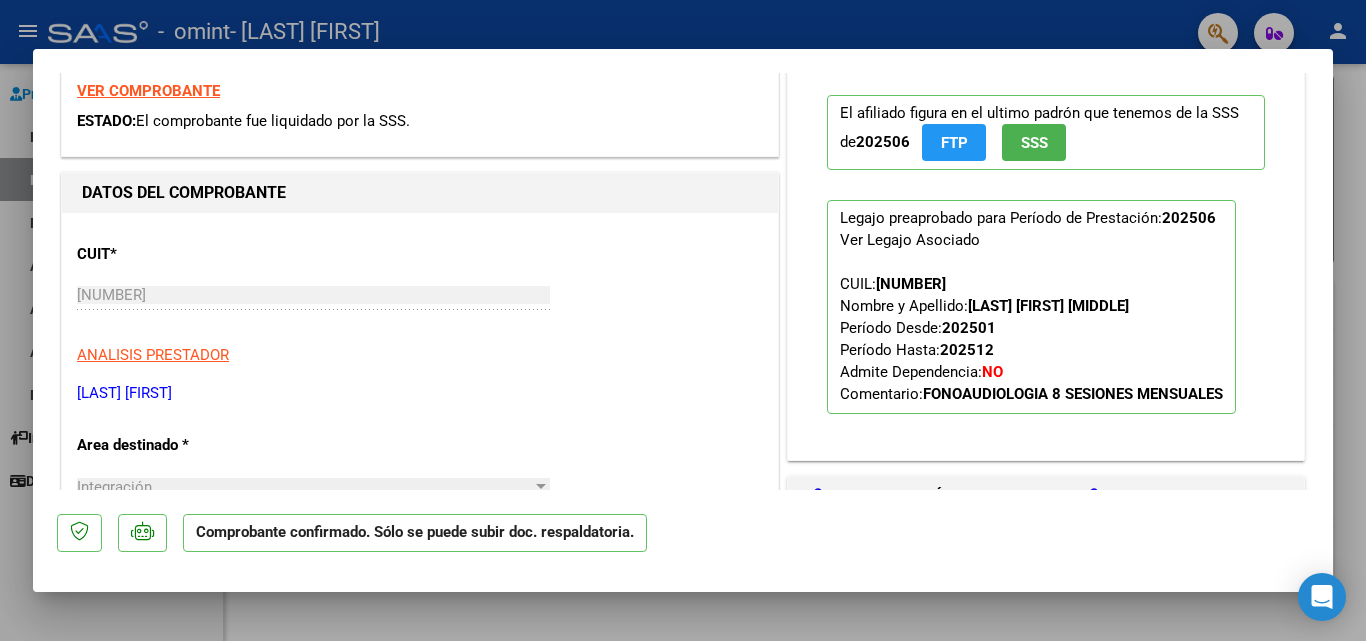 scroll, scrollTop: 558, scrollLeft: 0, axis: vertical 